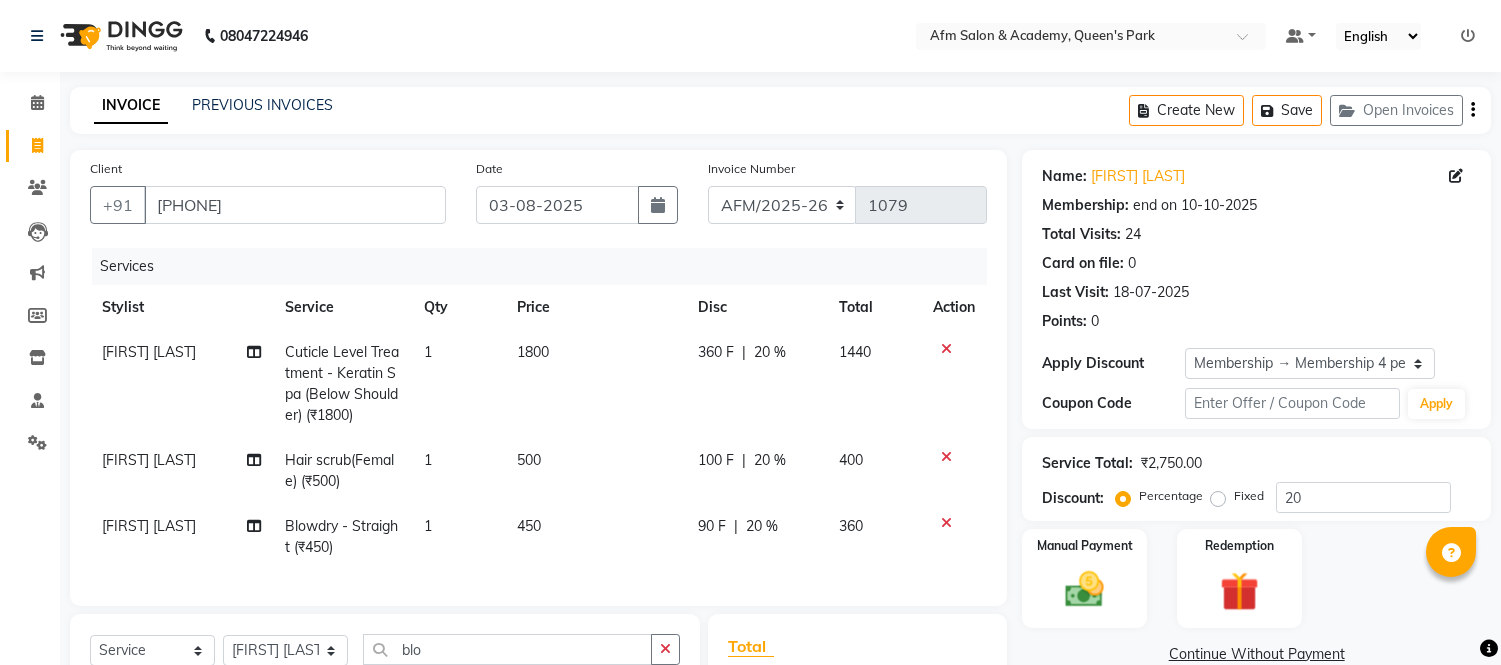 select on "service" 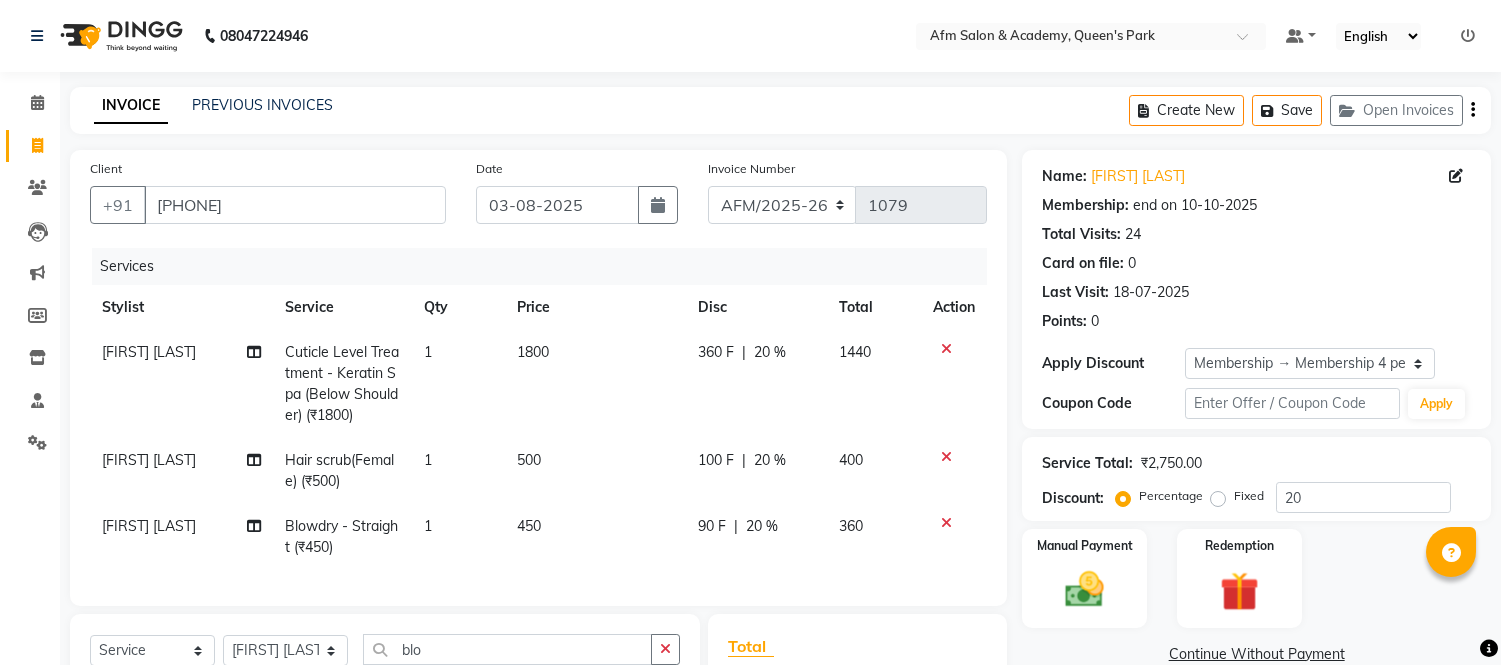 scroll, scrollTop: 115, scrollLeft: 0, axis: vertical 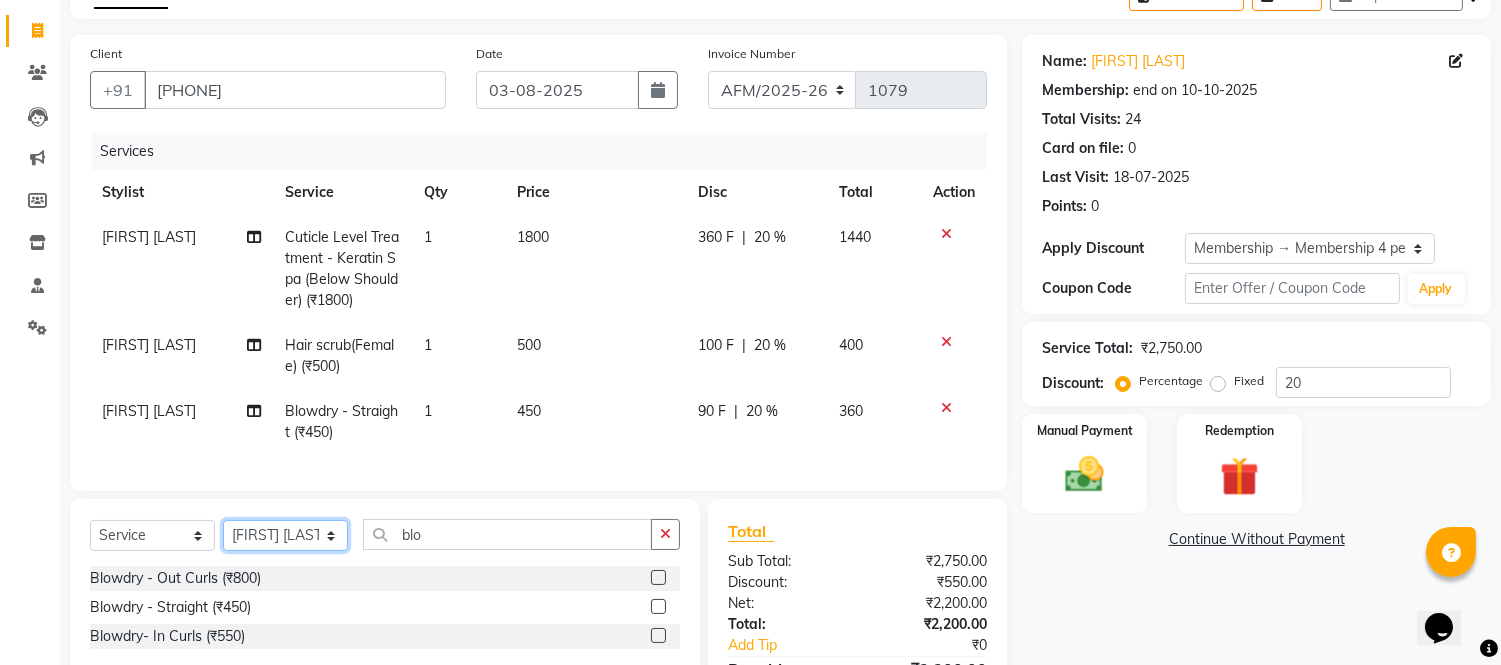 click on "Select Stylist AFM Akhil Akhil Khan Farman Khan Front Desk Harleen Latesh Mobin Nasiba Preeti Rahul Thakur Raj Jaiswar Sadhana Choudhary Sana Baig Sangeeta  Shobha" 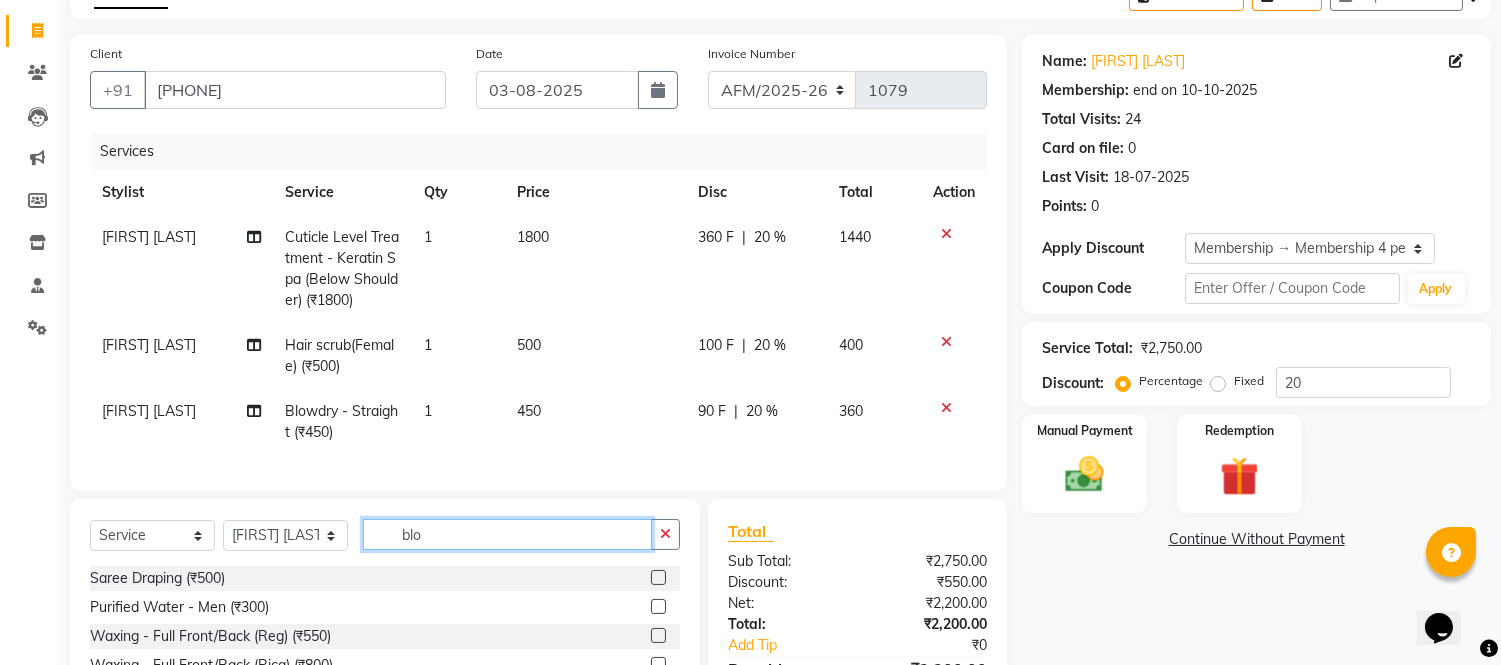 click on "blo" 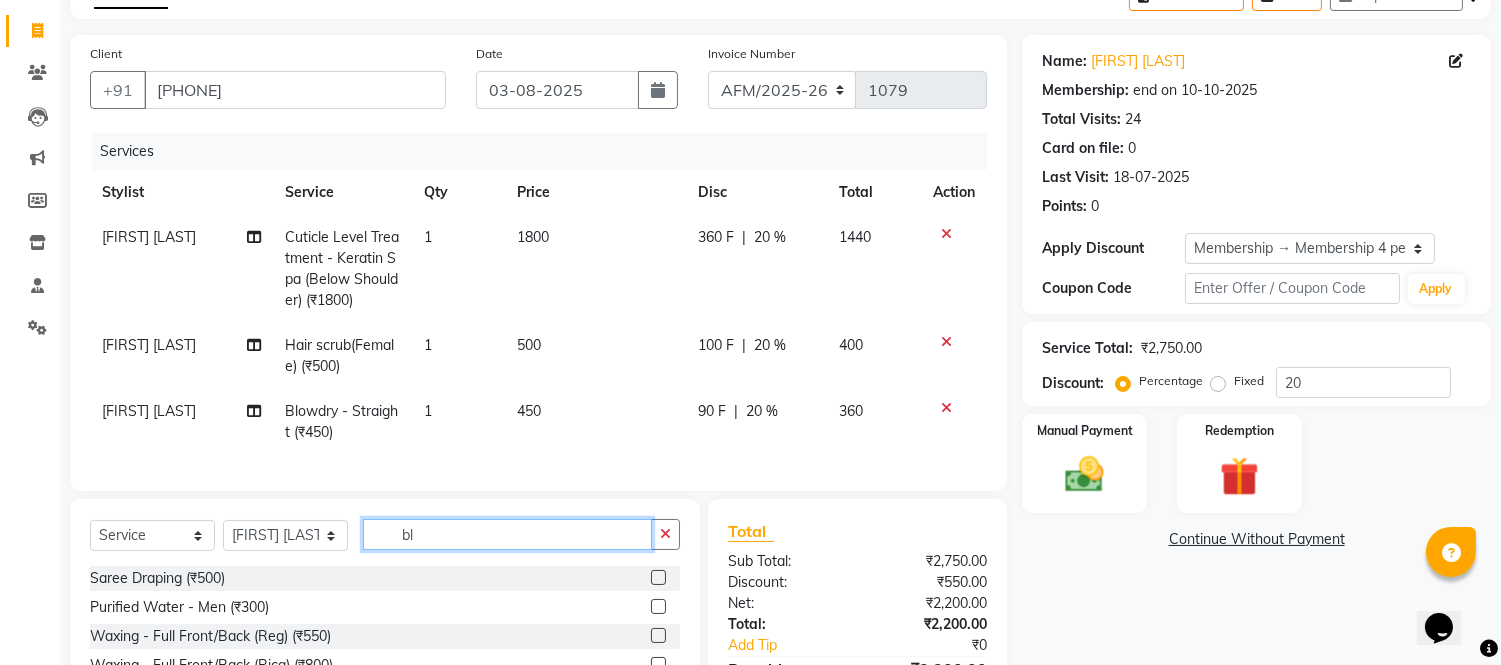 type on "b" 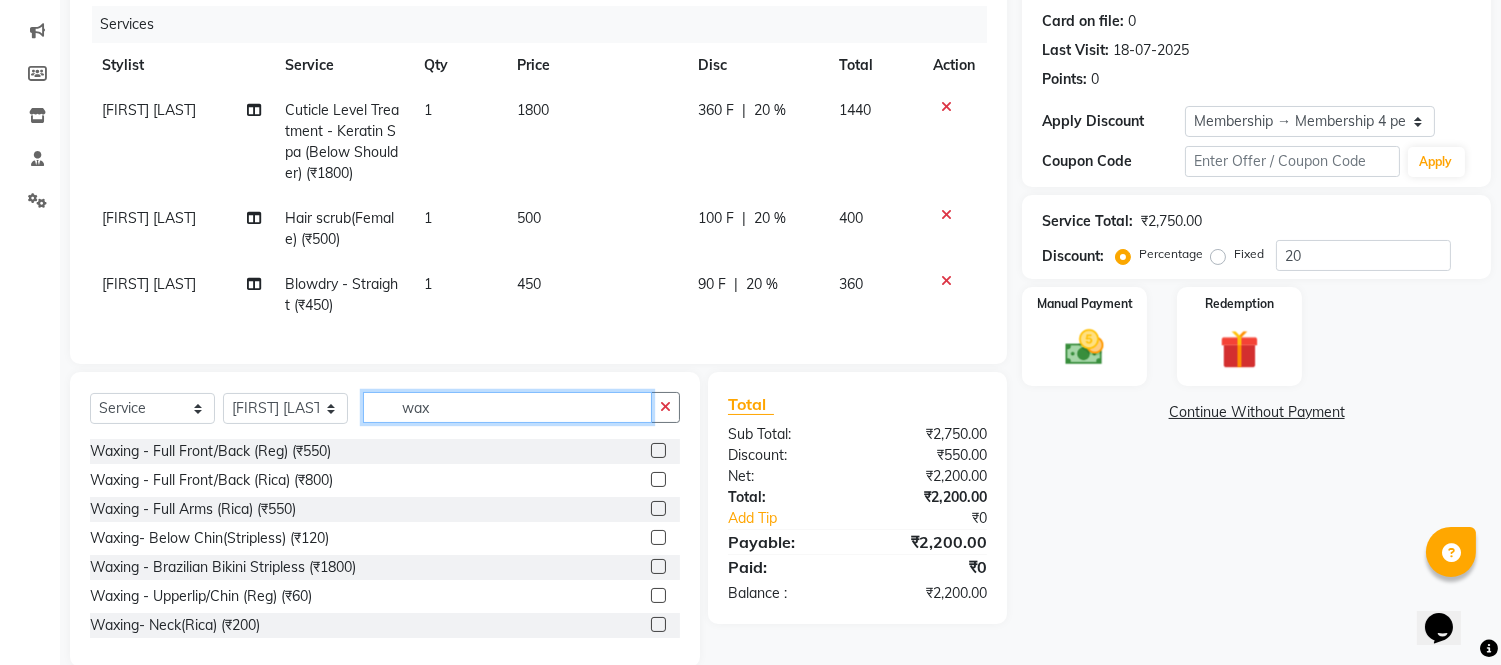 scroll, scrollTop: 290, scrollLeft: 0, axis: vertical 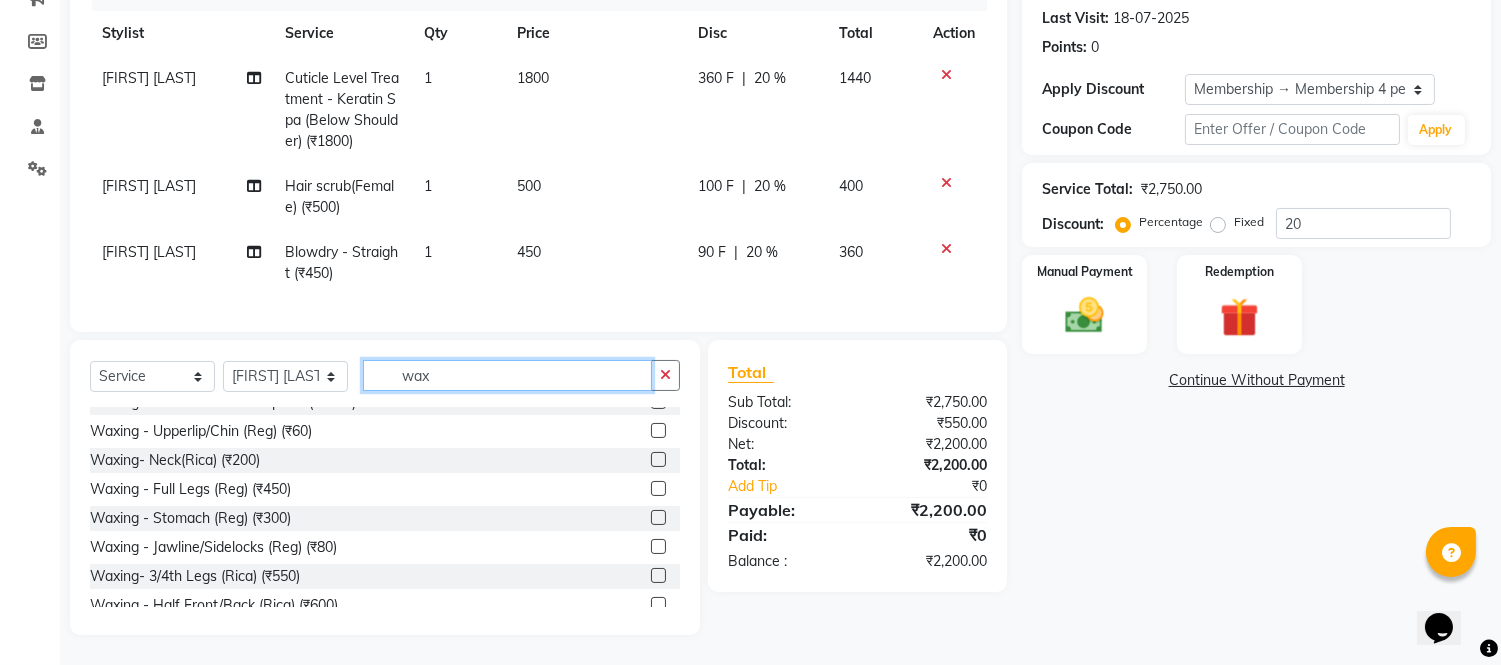 type on "wax" 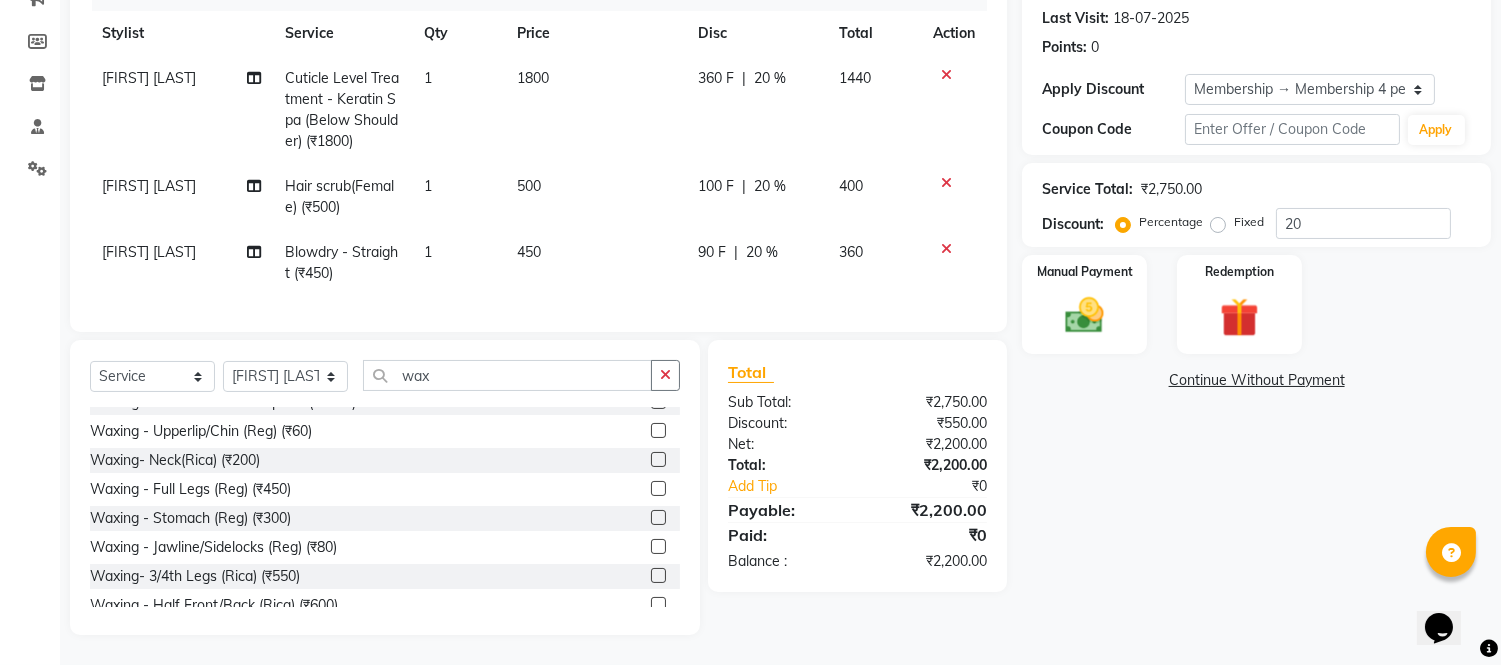 click 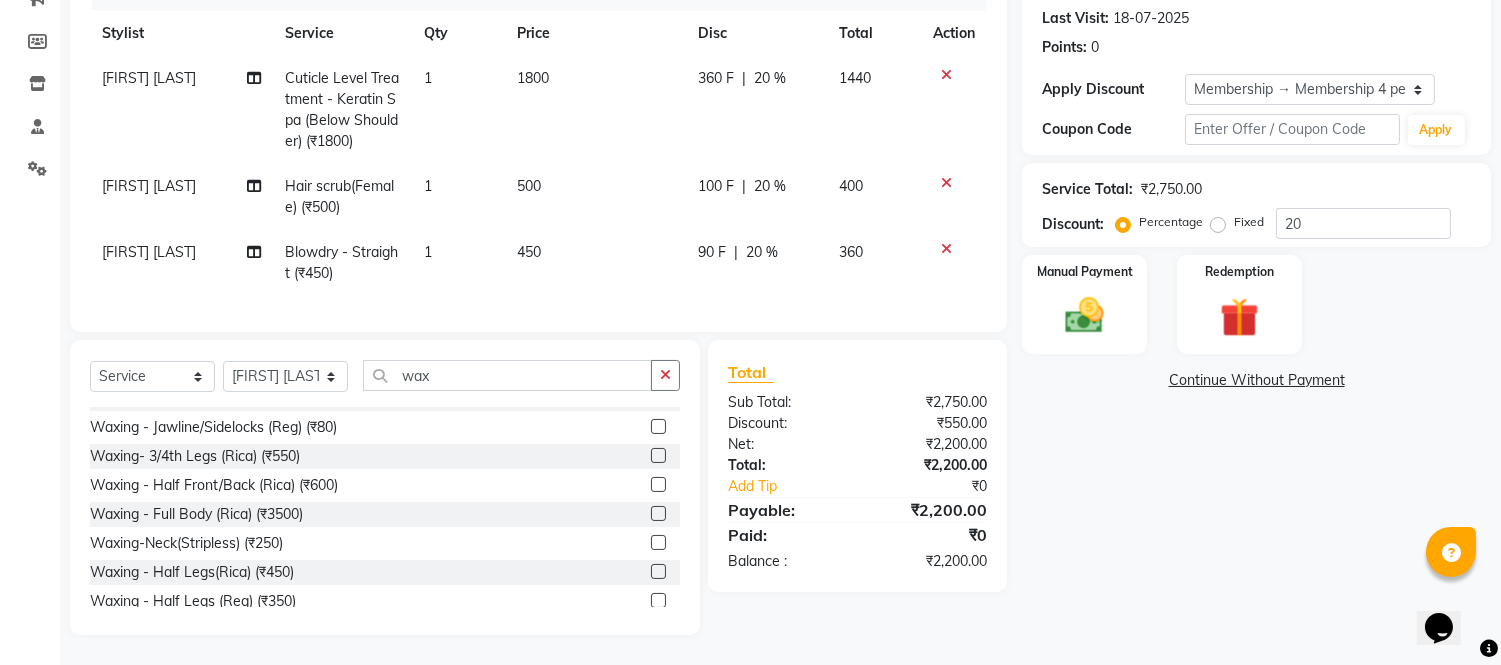 scroll, scrollTop: 266, scrollLeft: 0, axis: vertical 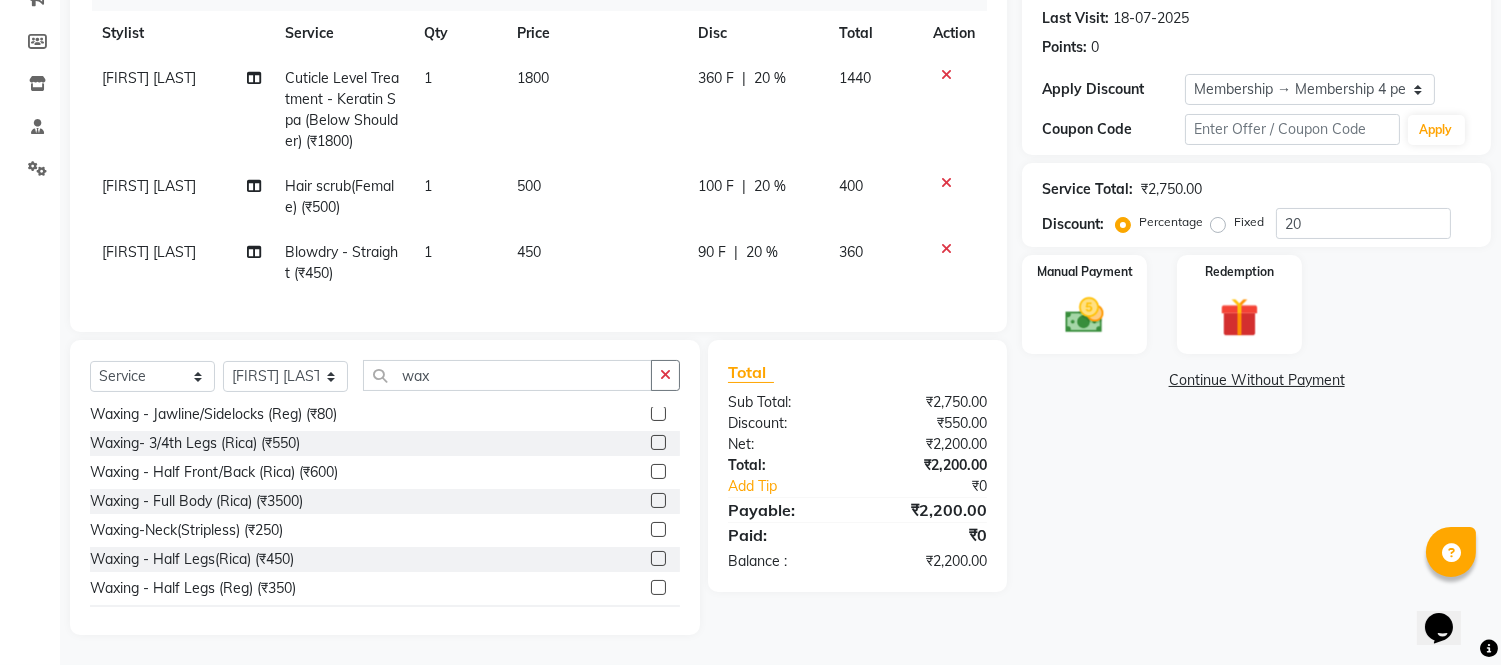 click 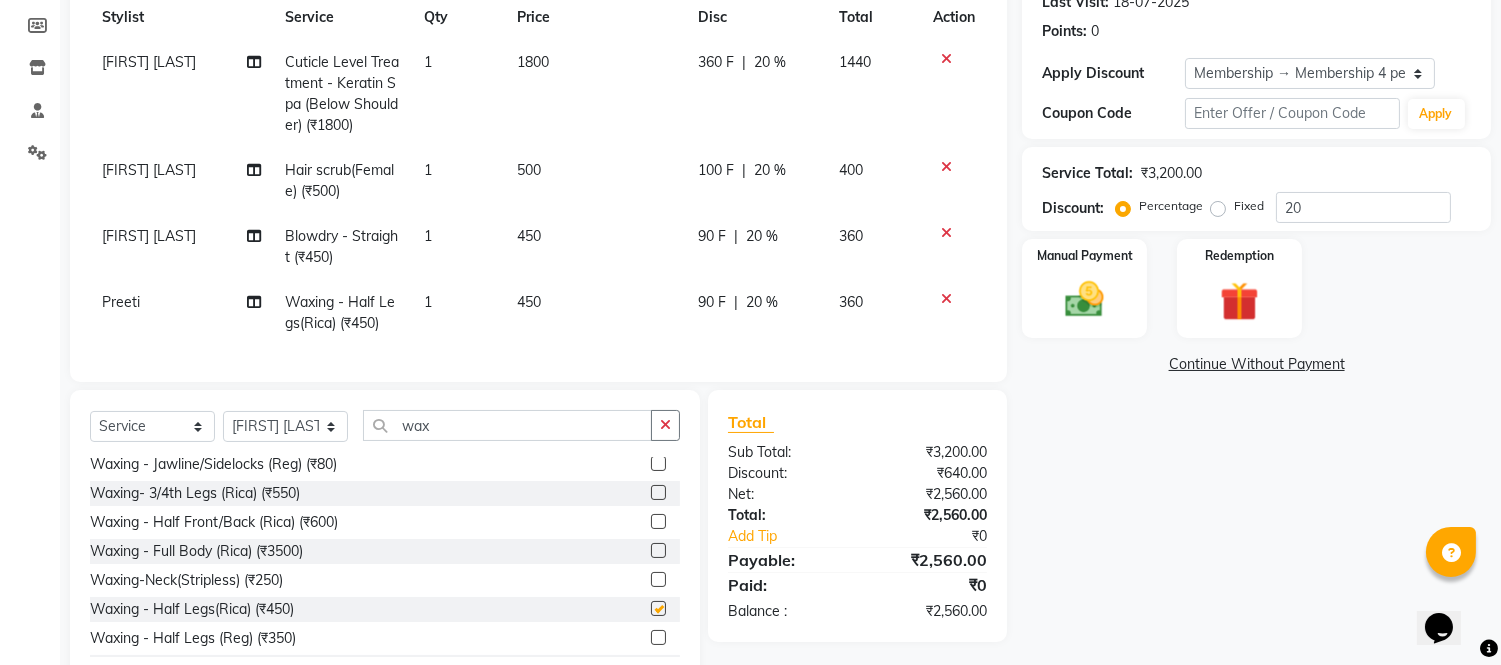 checkbox on "false" 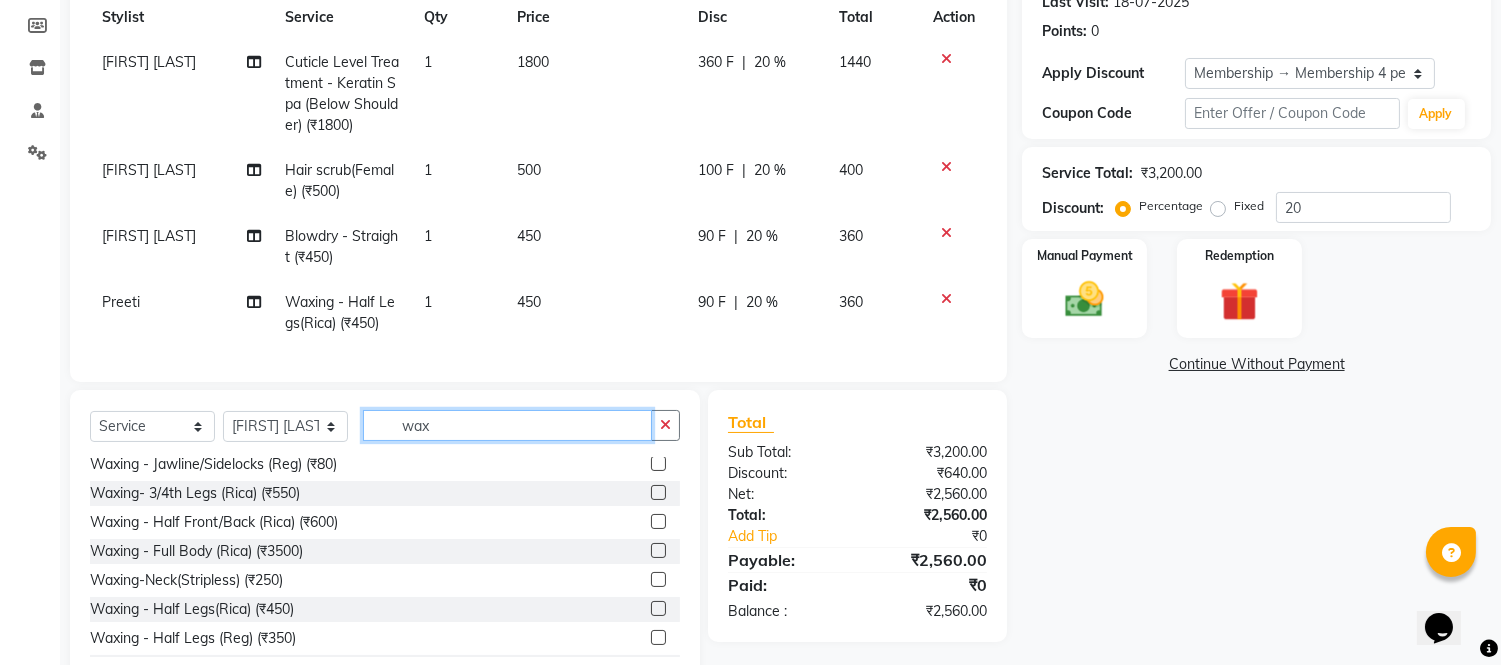 click on "wax" 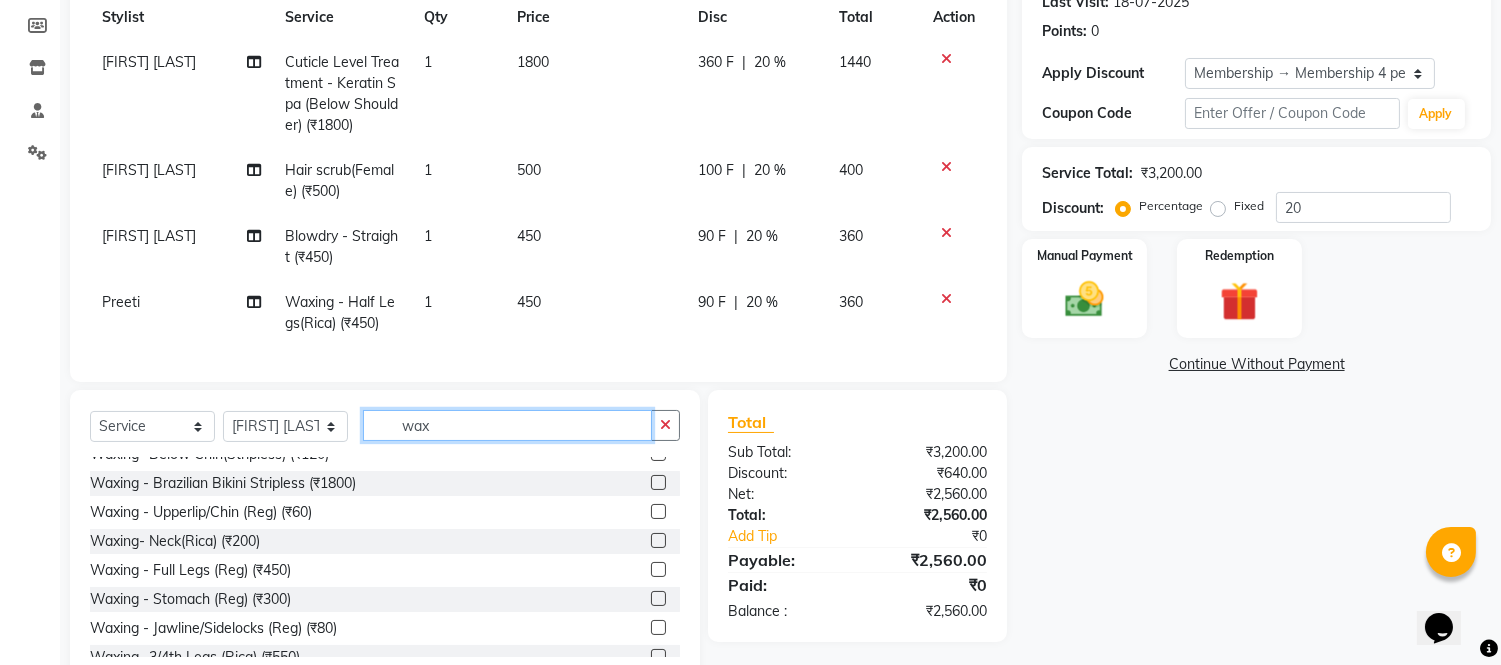 scroll, scrollTop: 88, scrollLeft: 0, axis: vertical 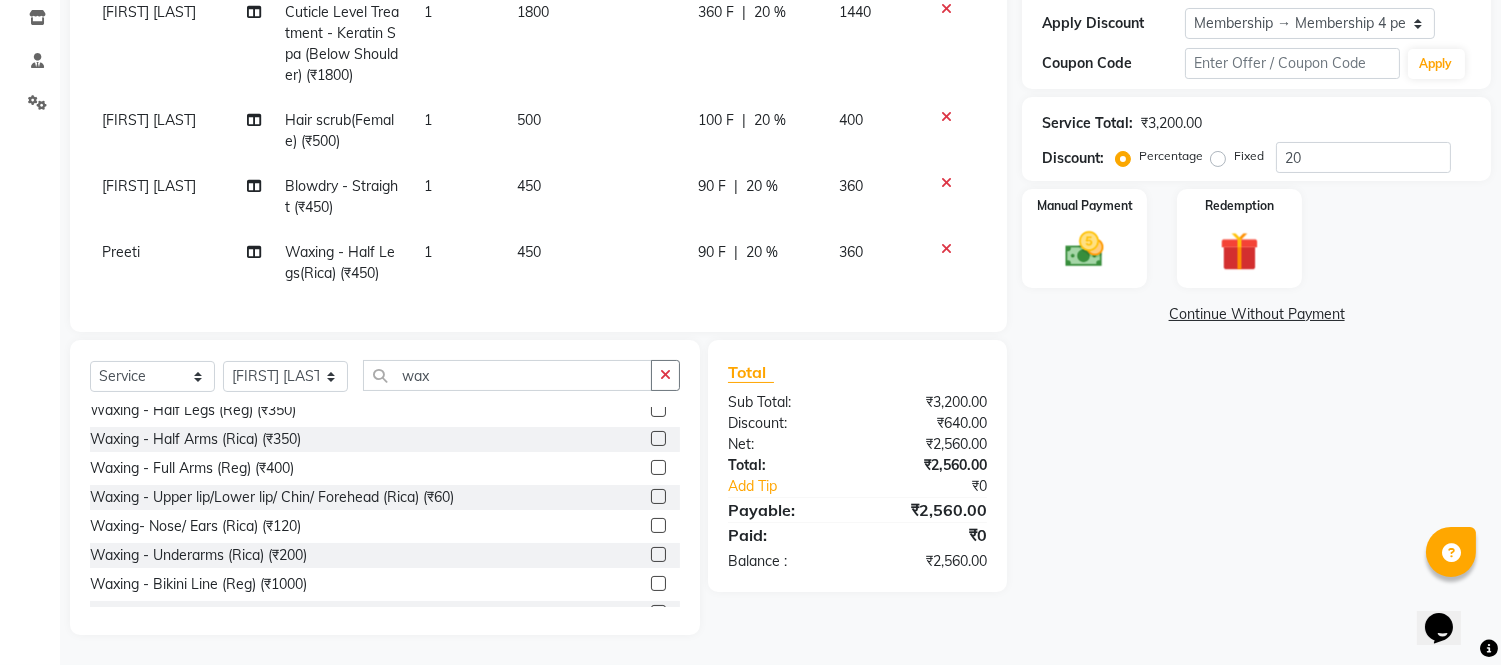 click 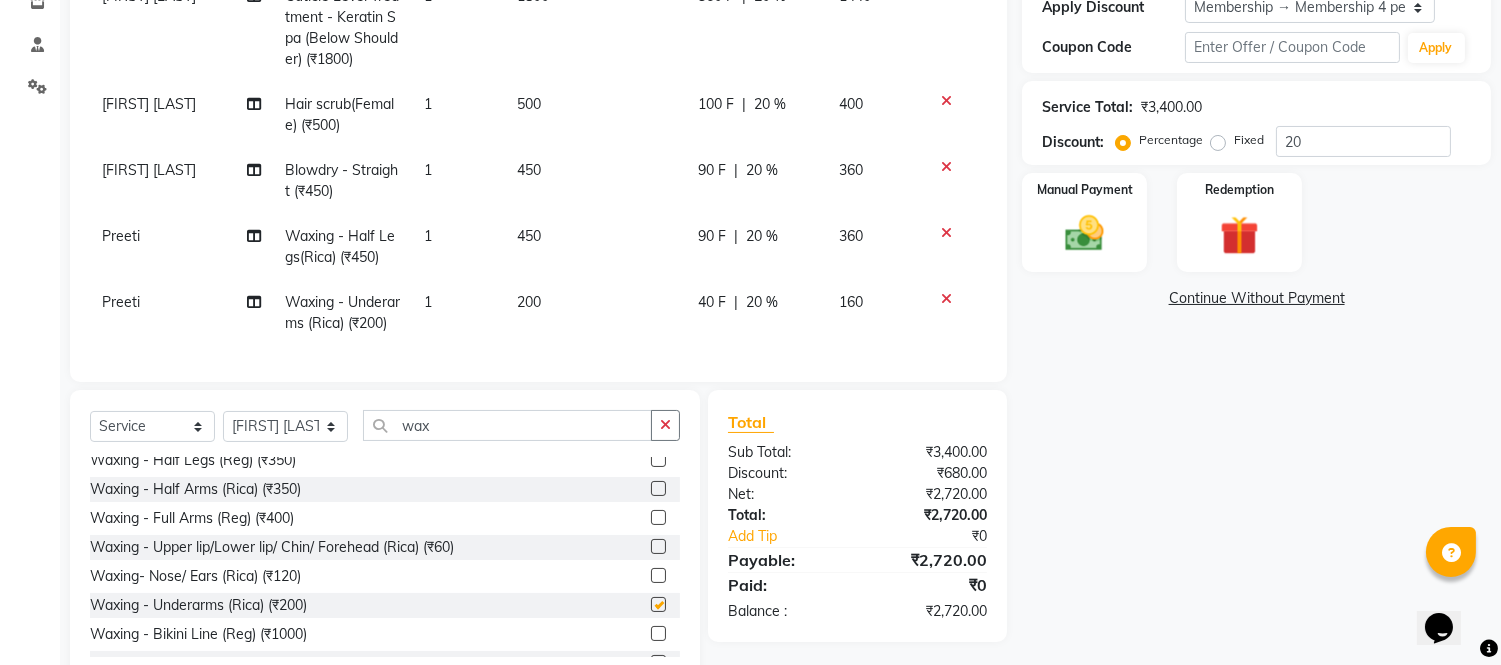 checkbox on "false" 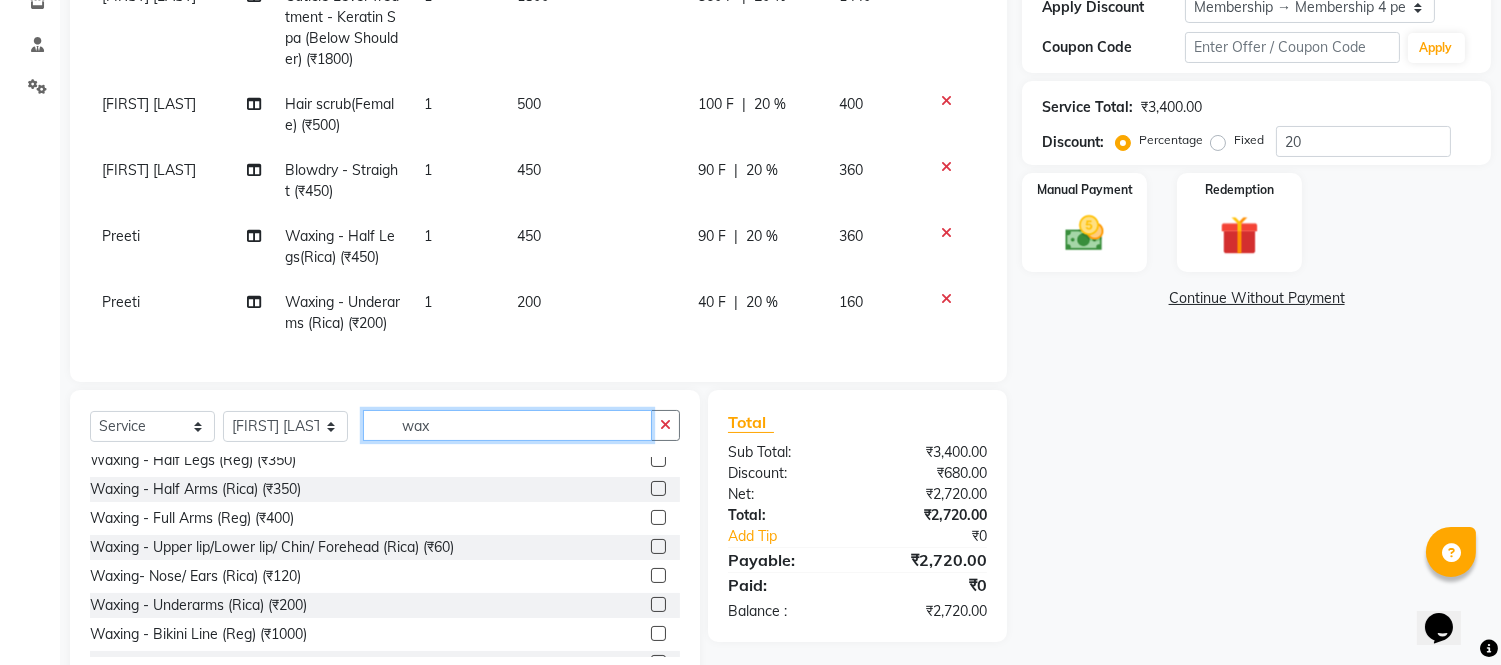 click on "wax" 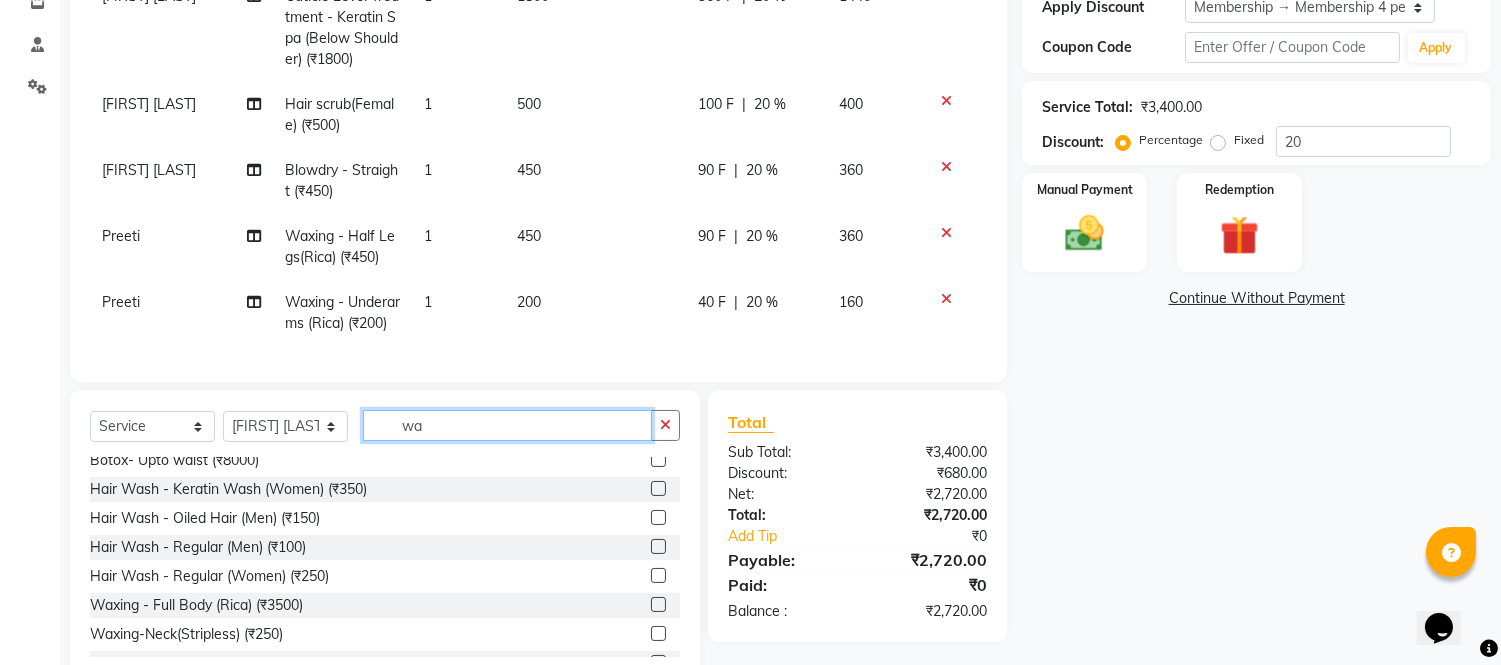 type on "w" 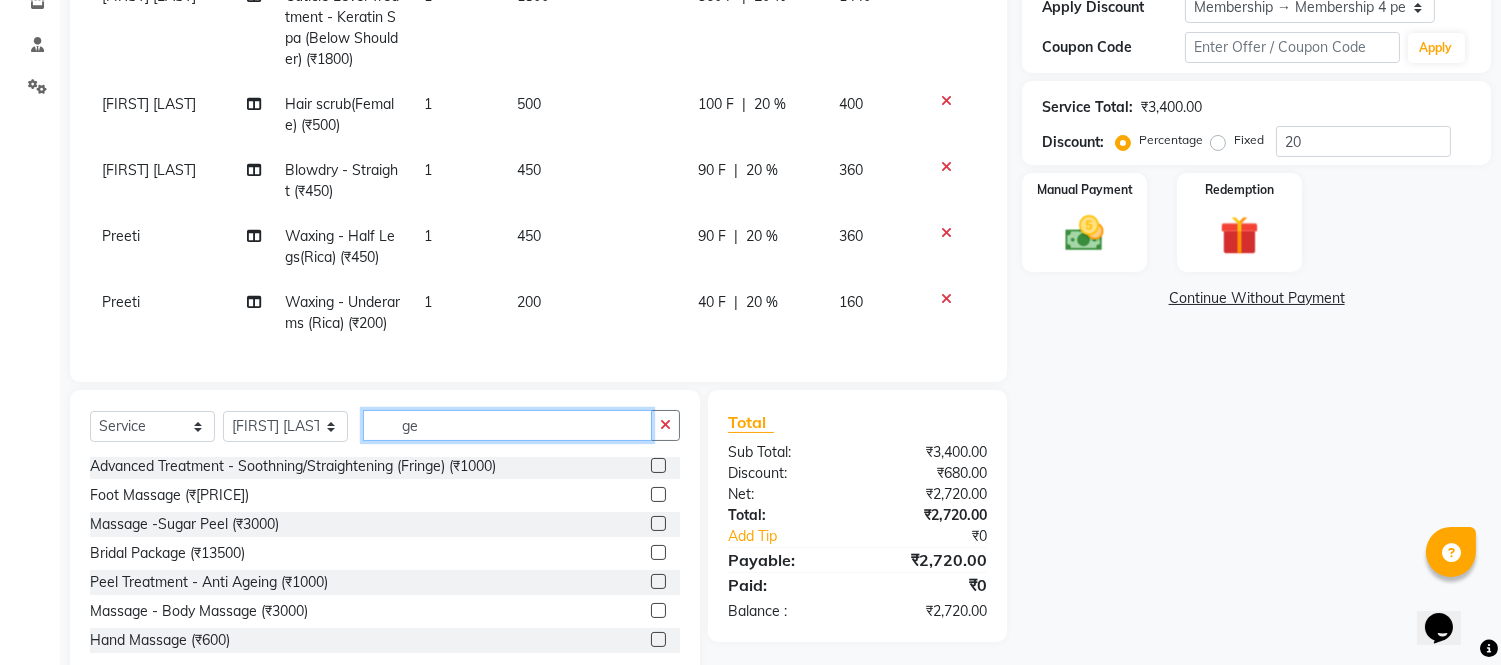 scroll, scrollTop: 0, scrollLeft: 0, axis: both 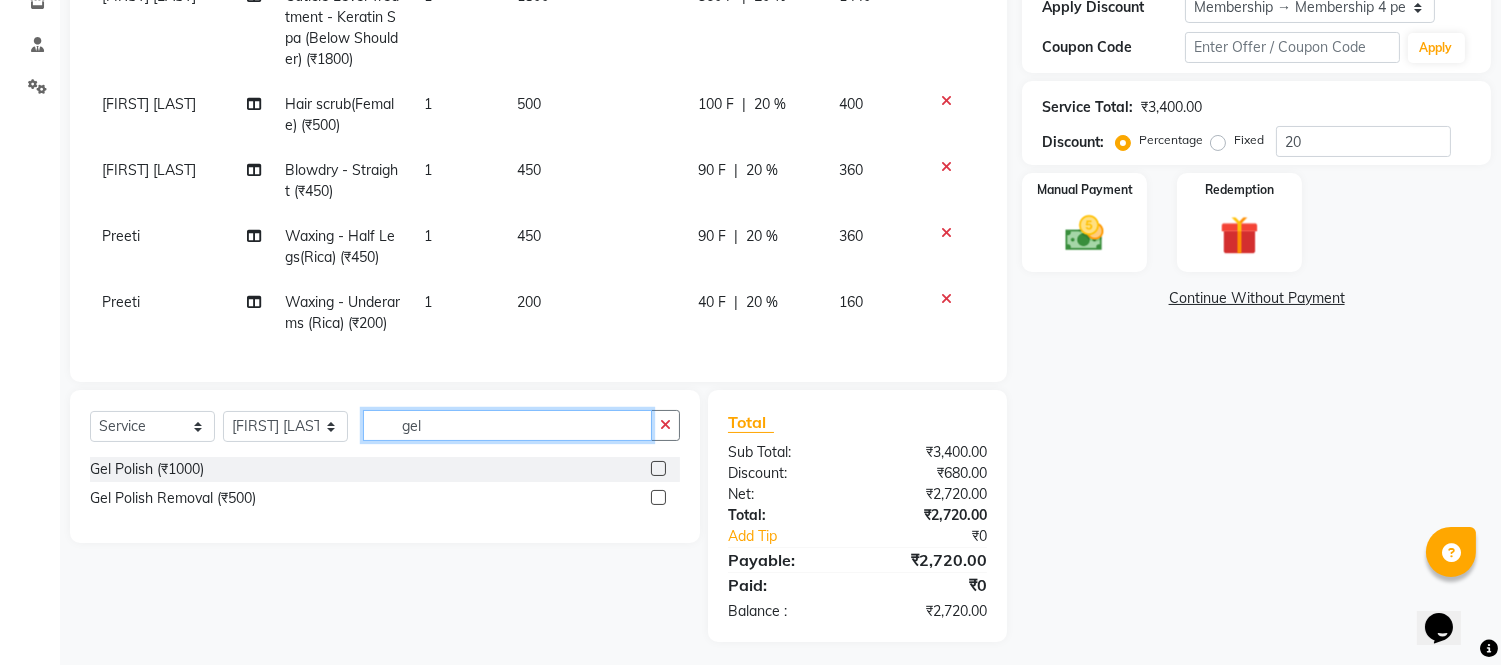 type on "gel" 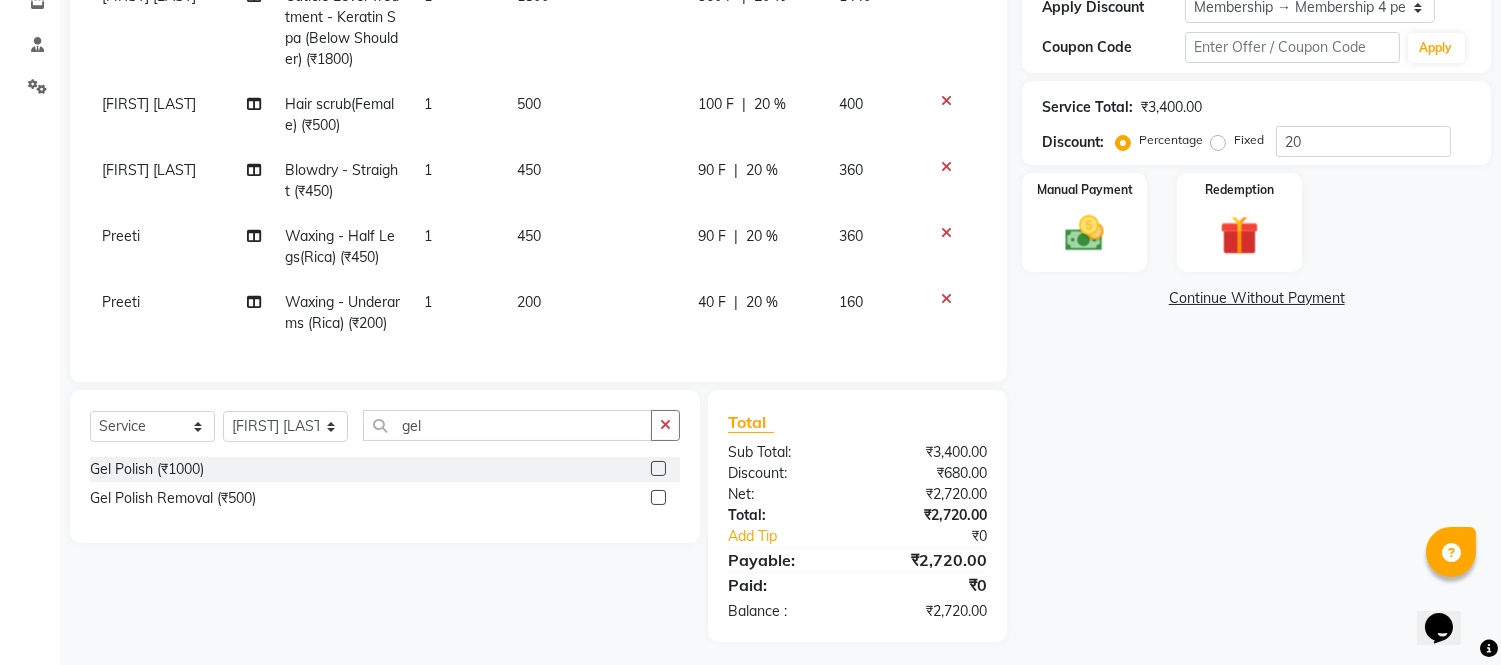 click 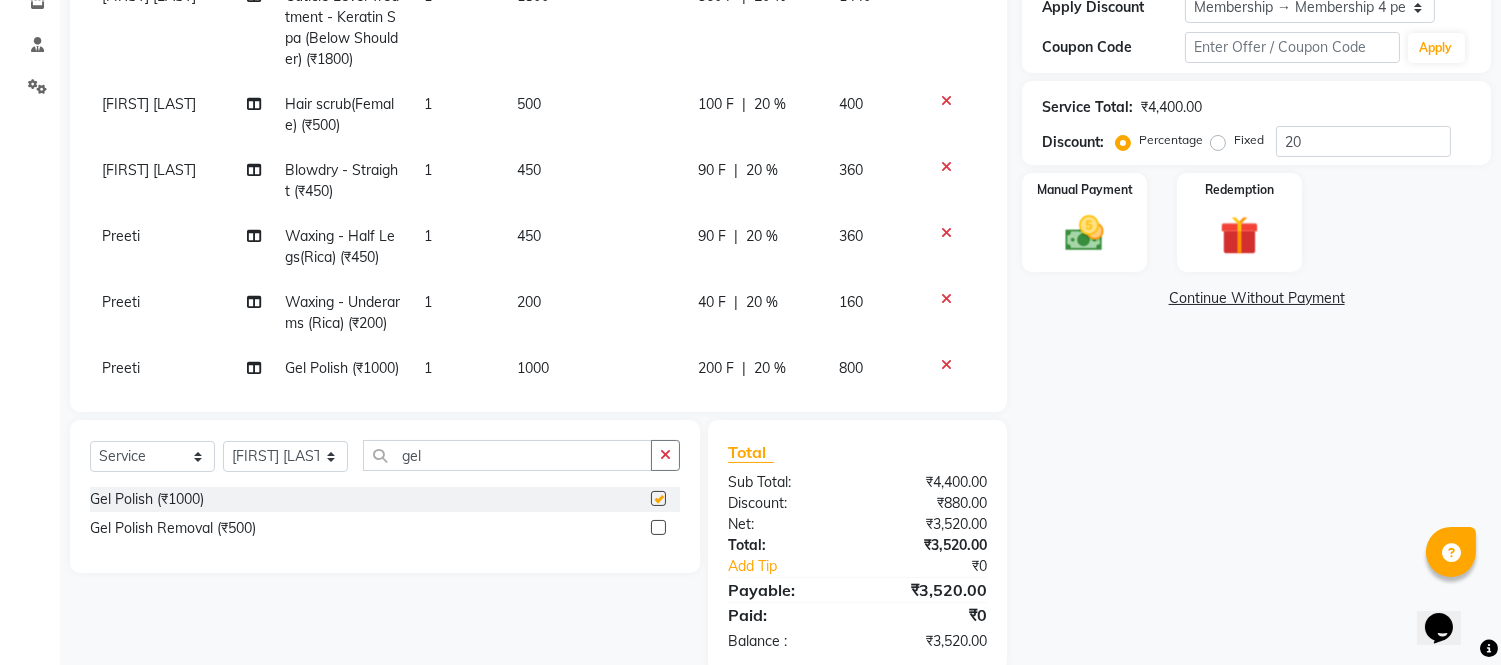 checkbox on "false" 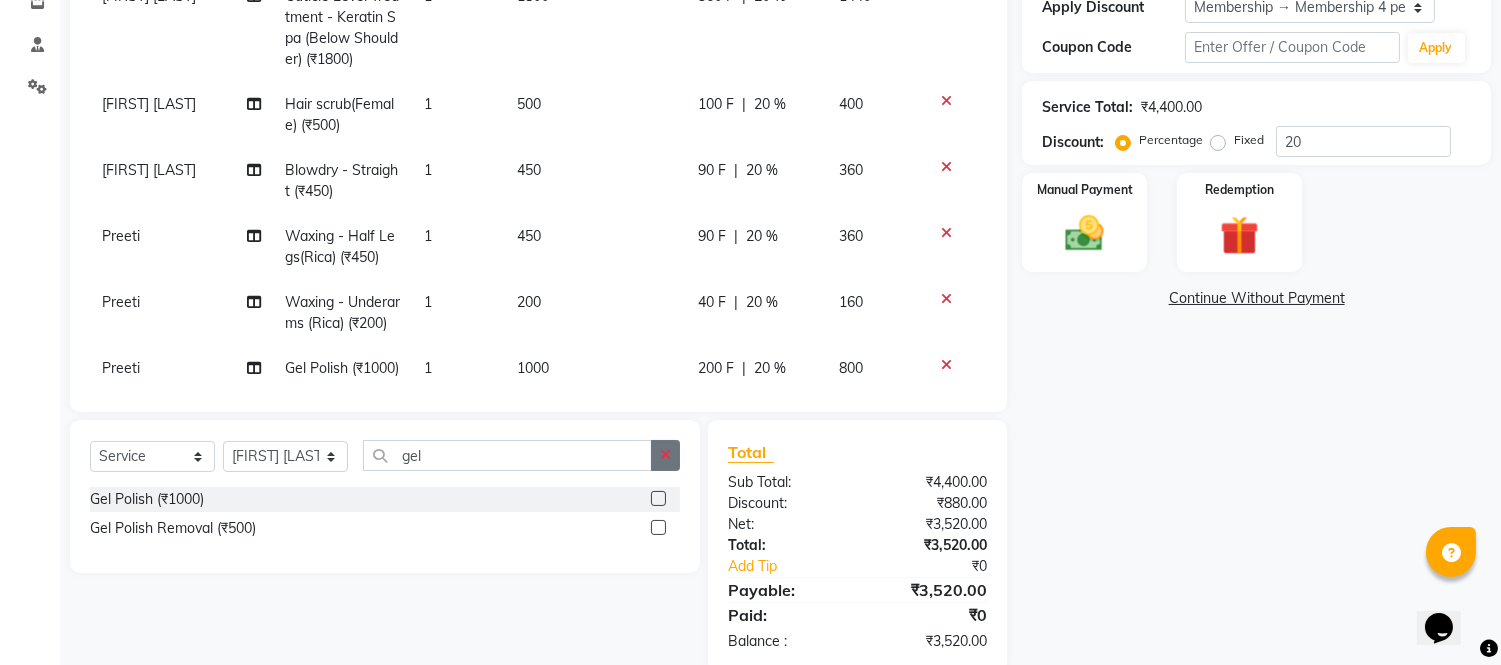 click 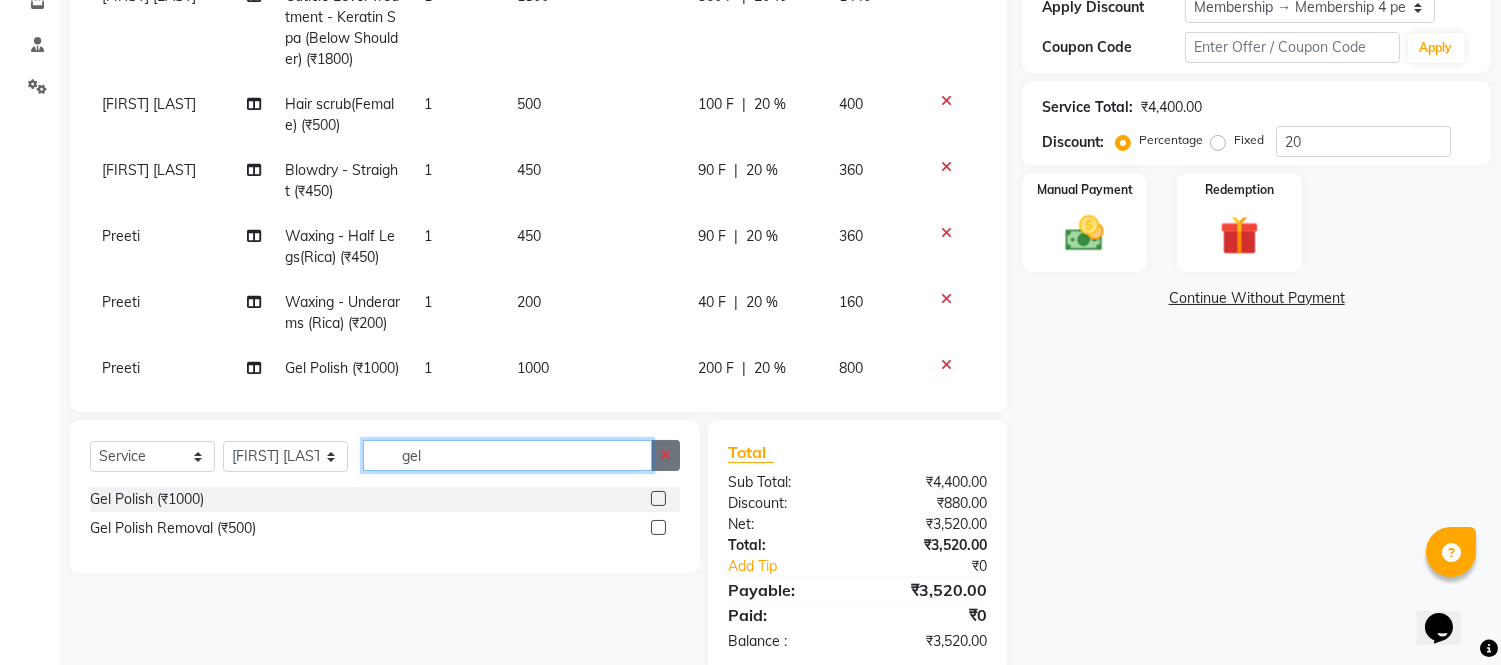 type 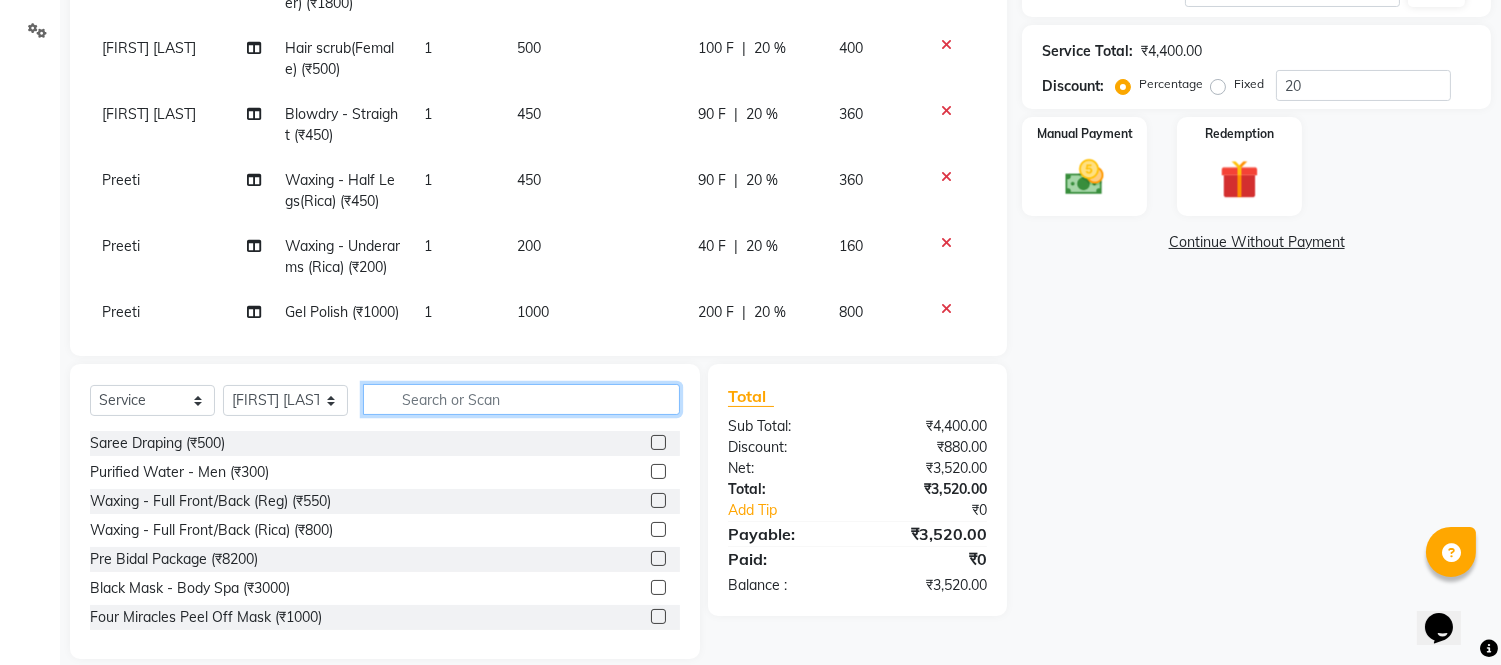 scroll, scrollTop: 435, scrollLeft: 0, axis: vertical 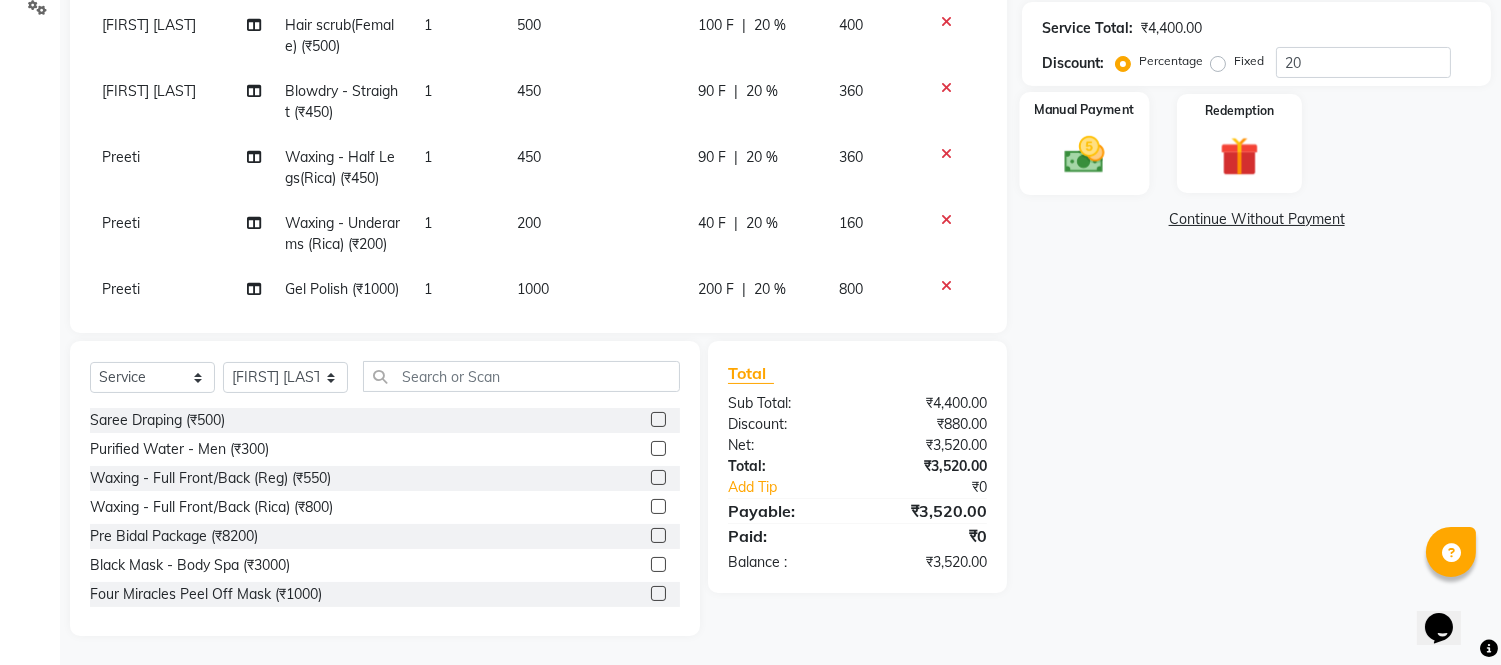 click 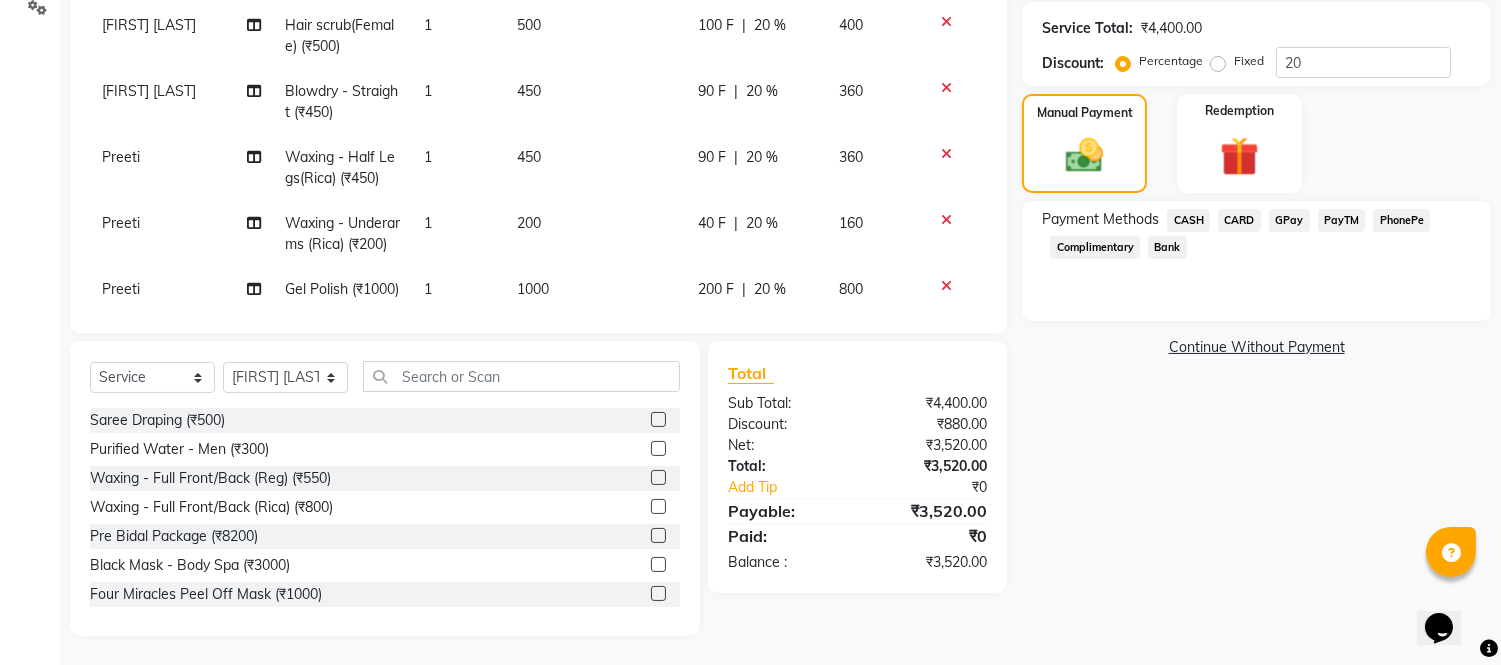 click on "GPay" 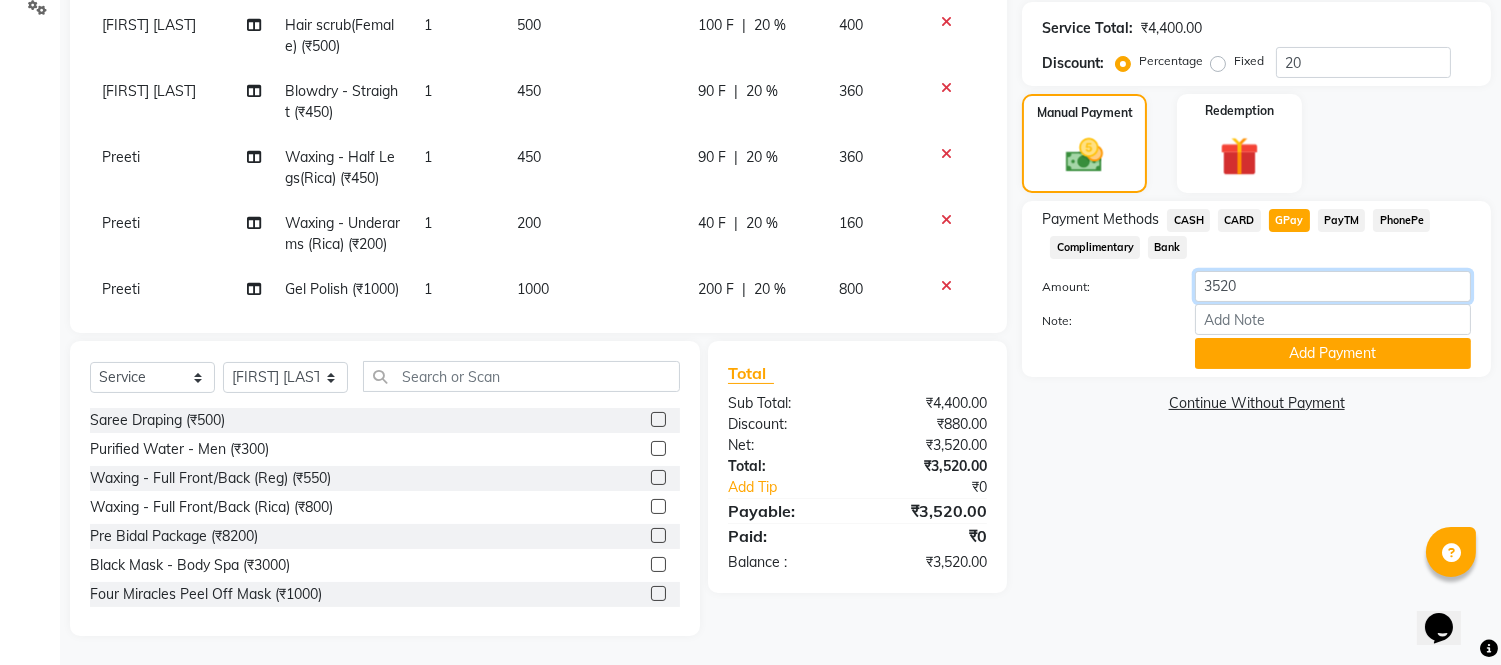 click on "3520" 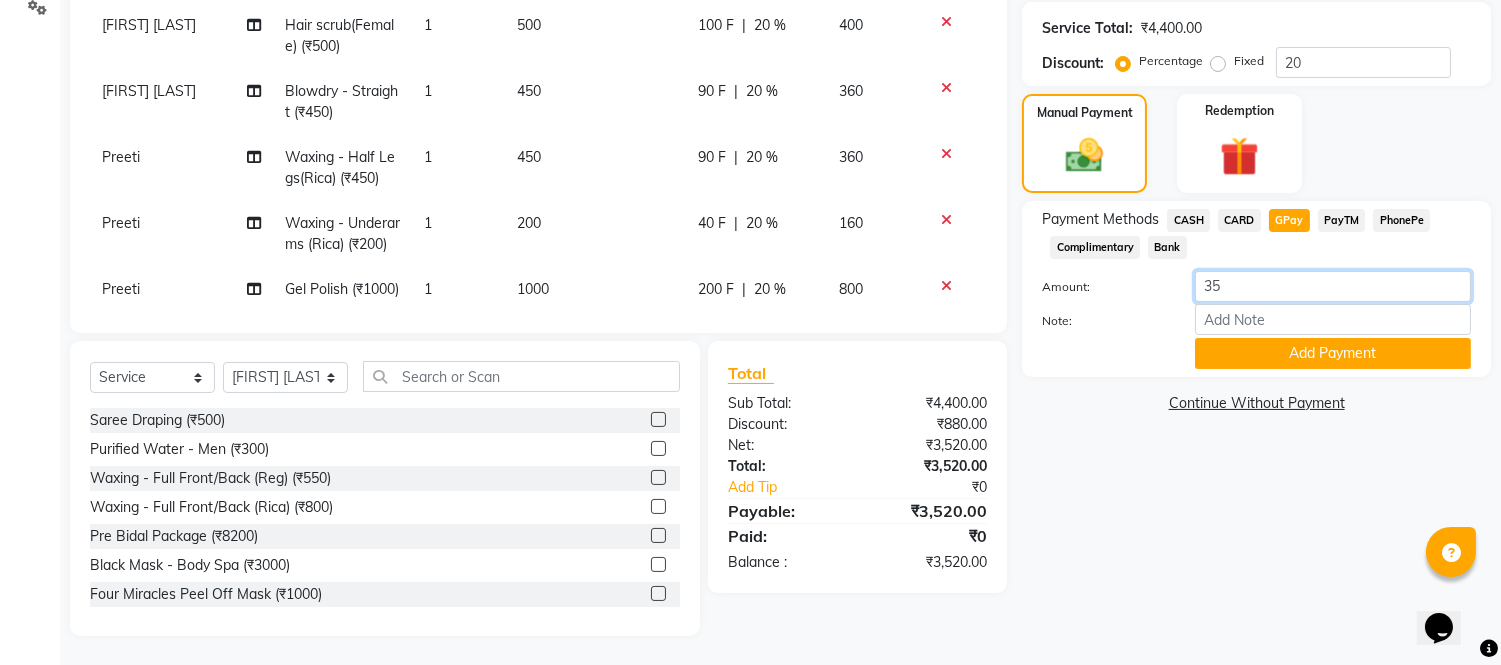 type on "3" 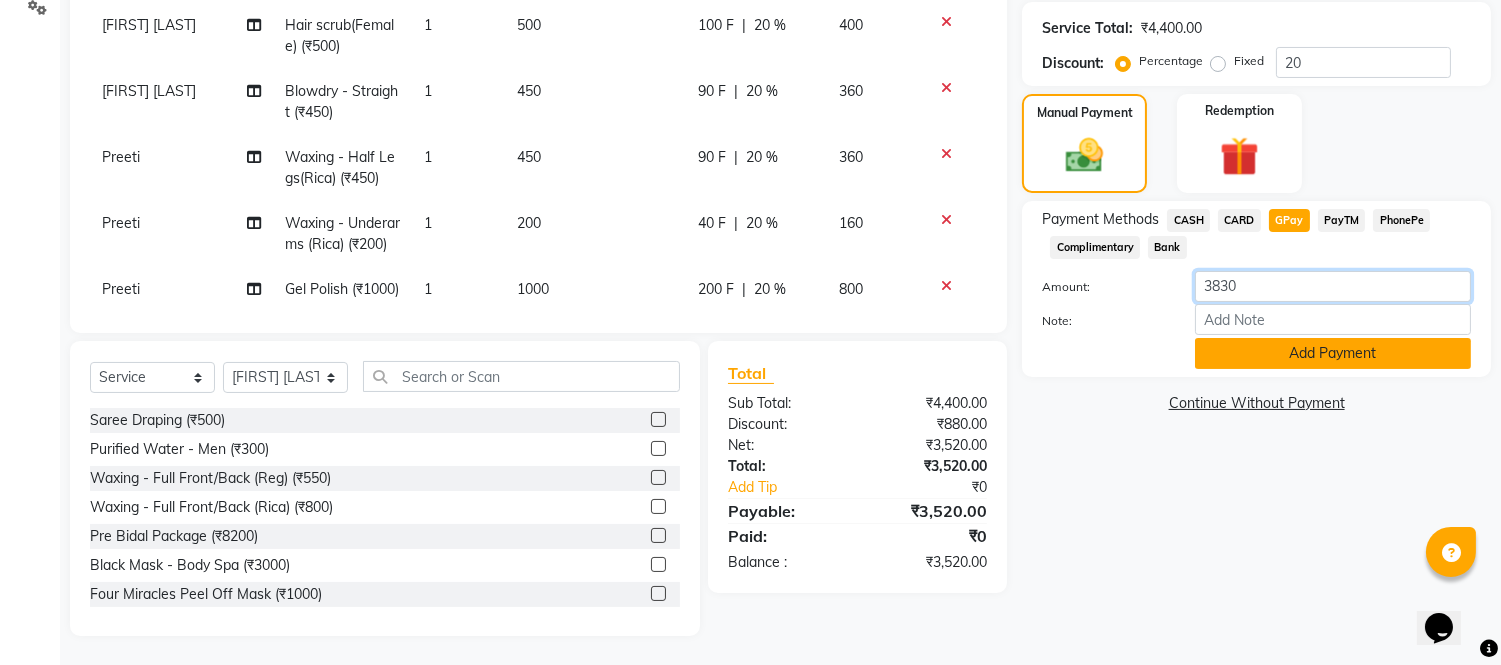 type on "3830" 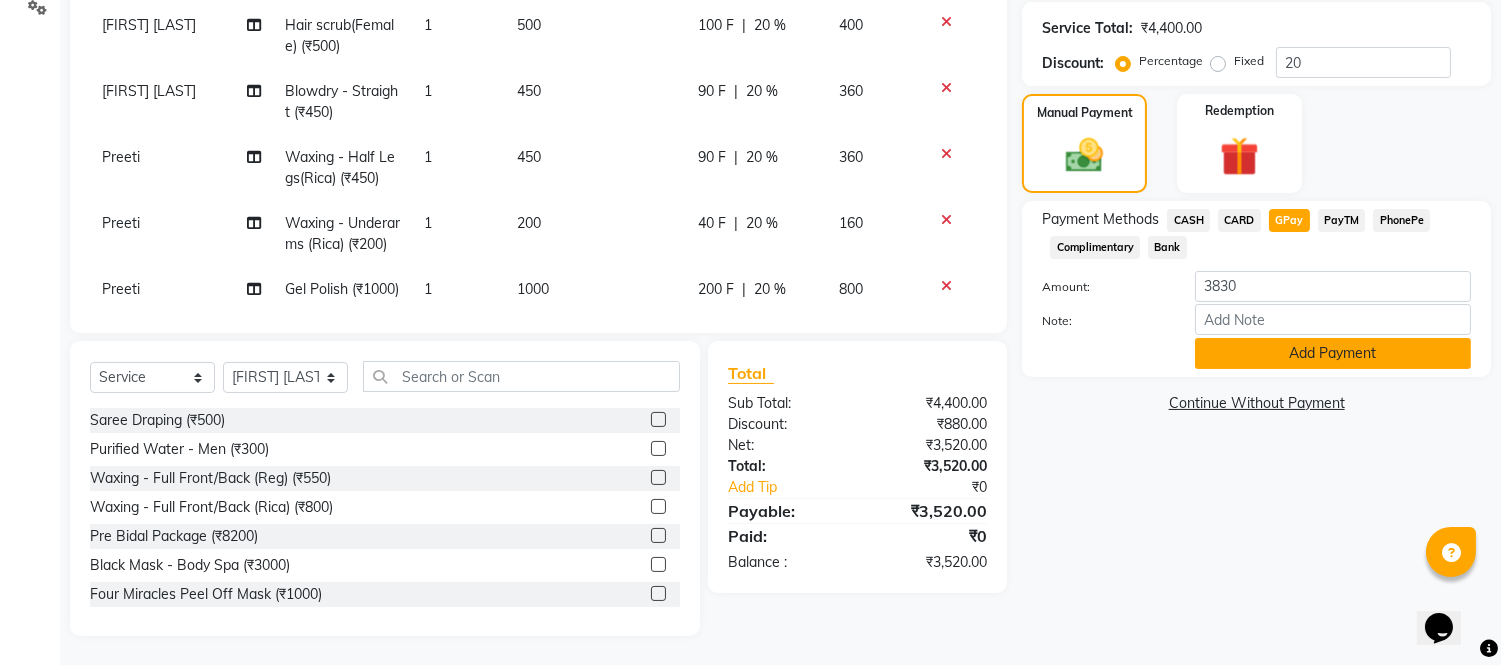 click on "Add Payment" 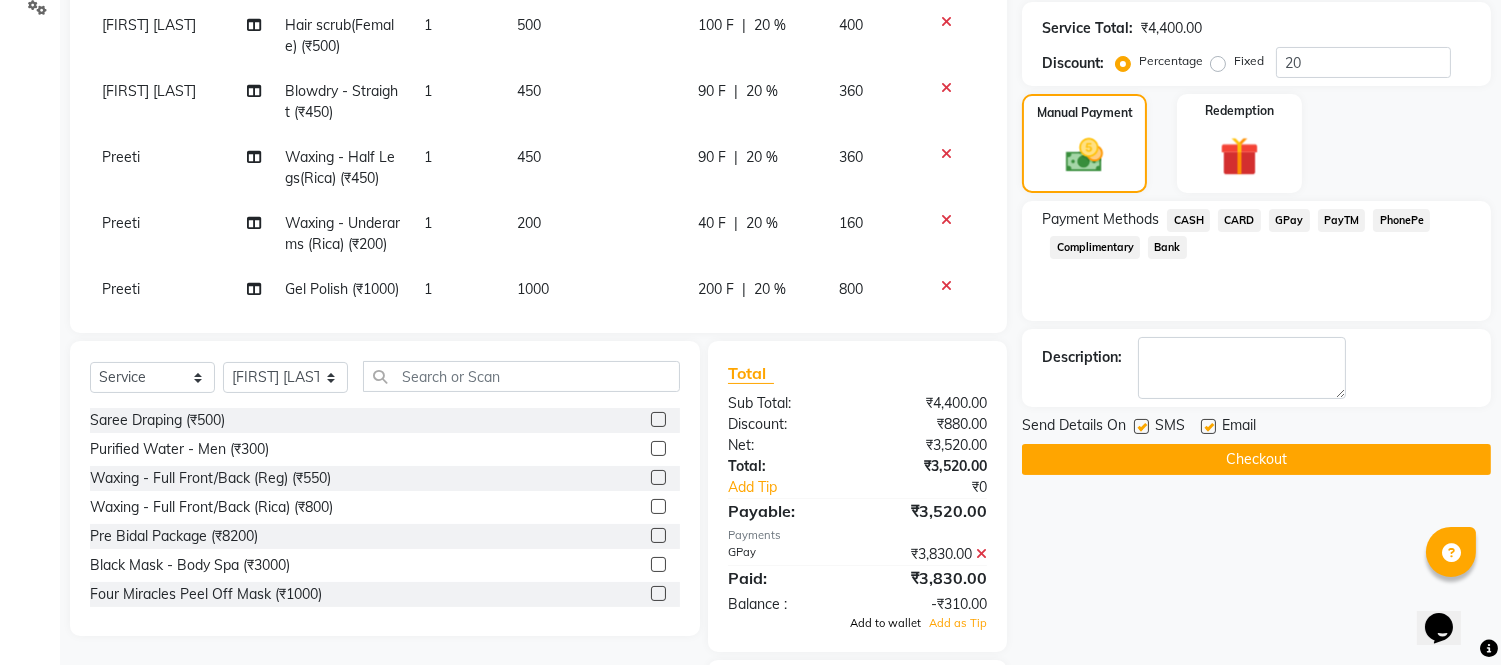 click on "Add to wallet" 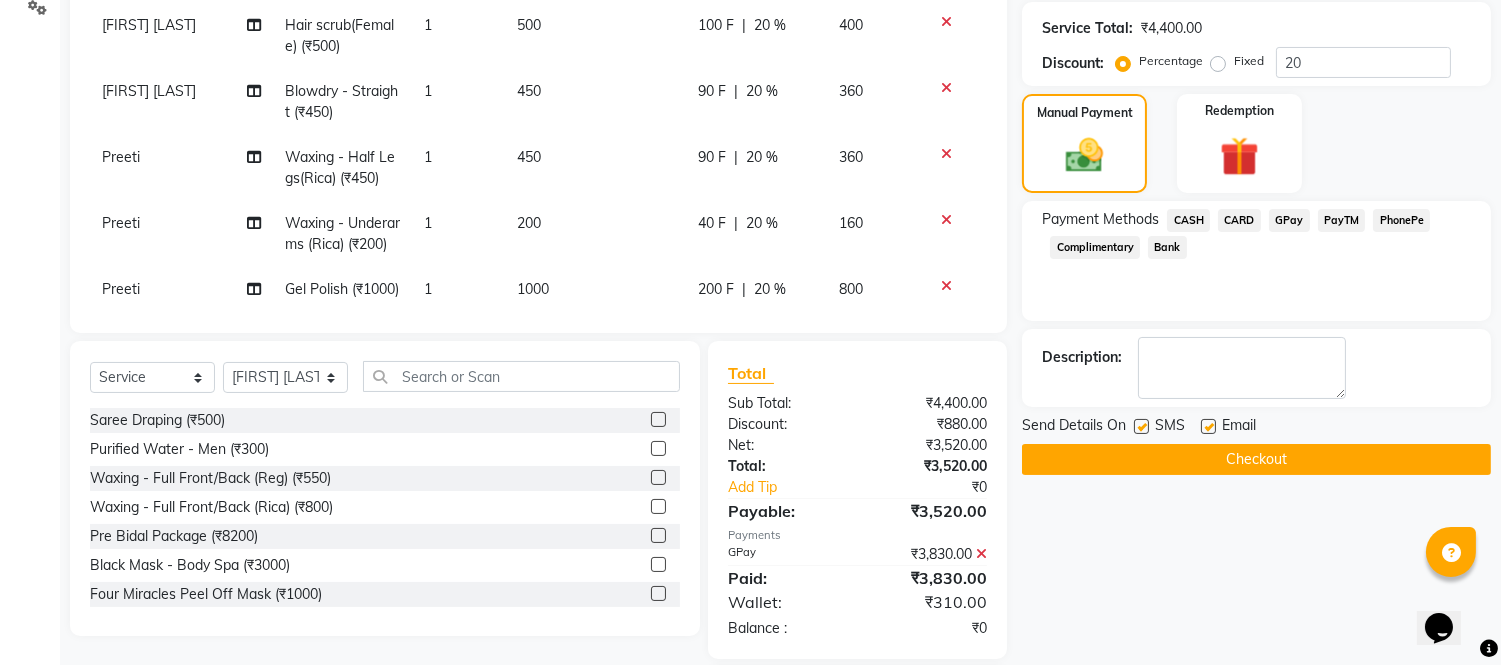 click on "Checkout" 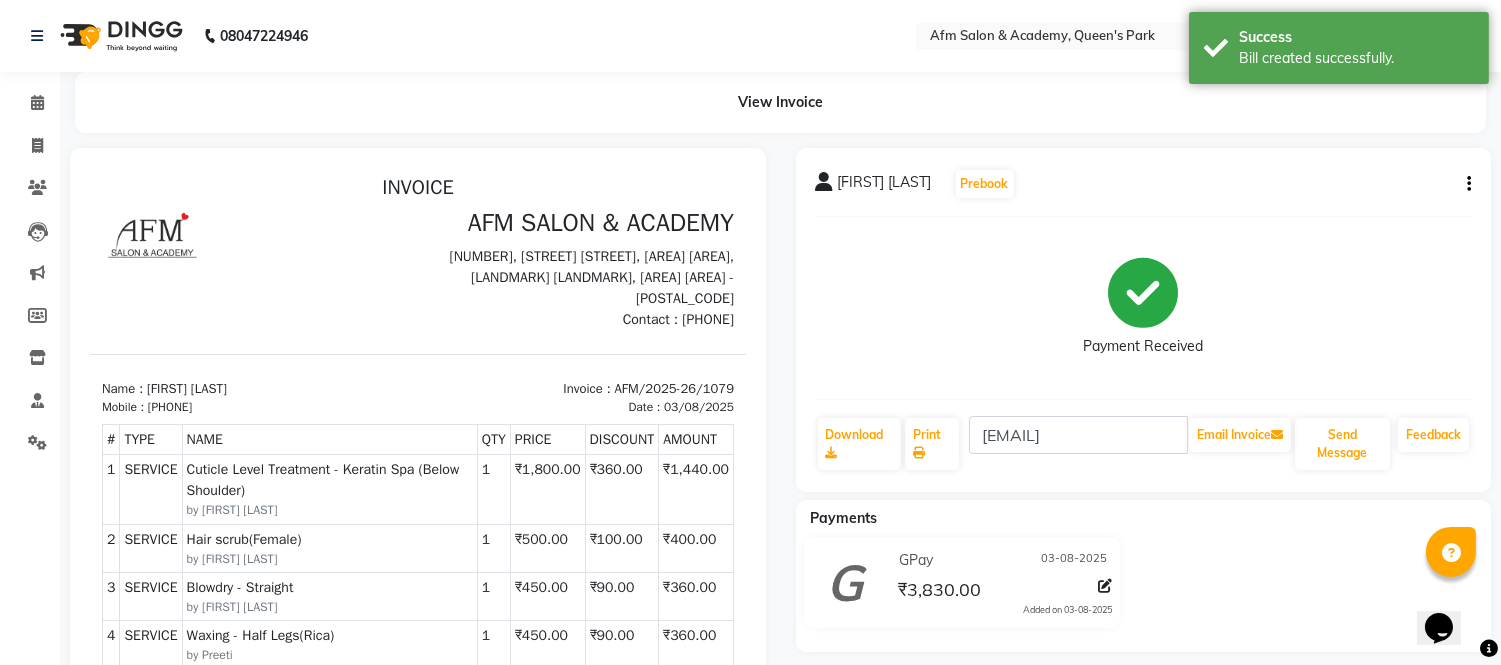 scroll, scrollTop: 0, scrollLeft: 0, axis: both 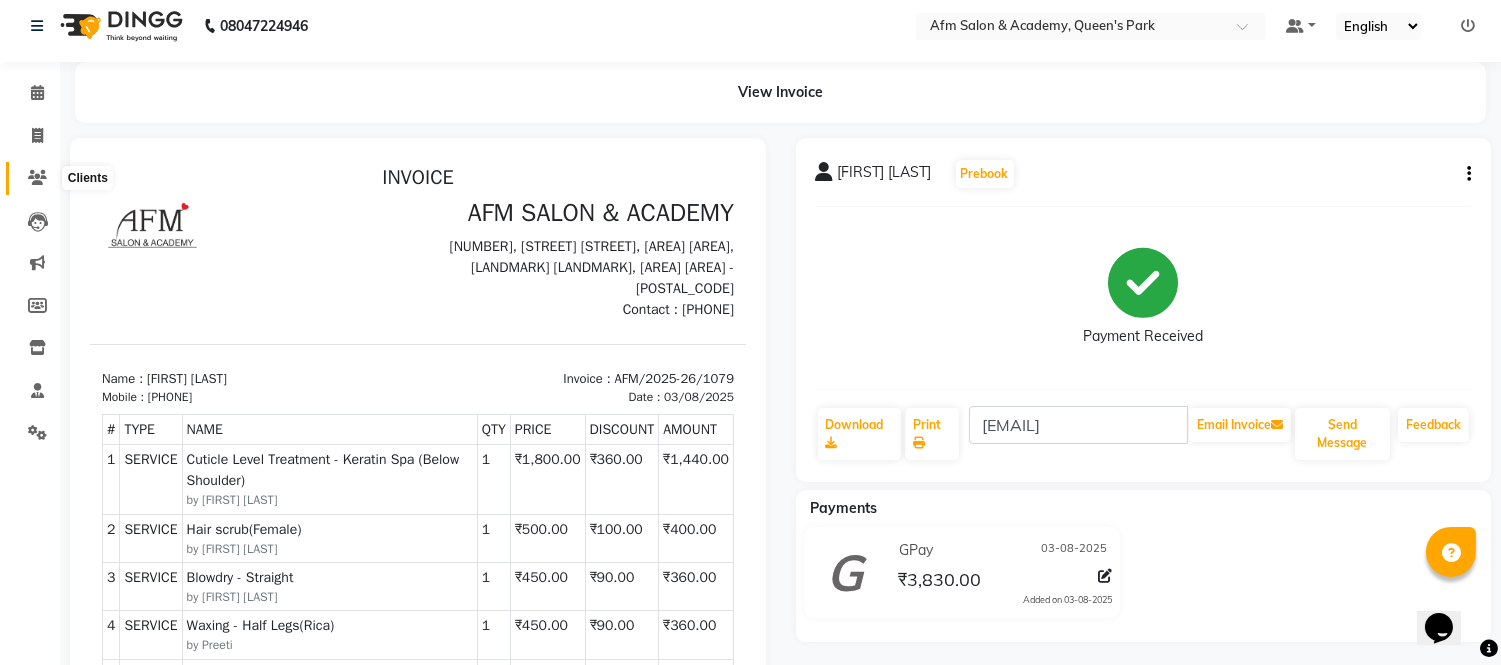 click 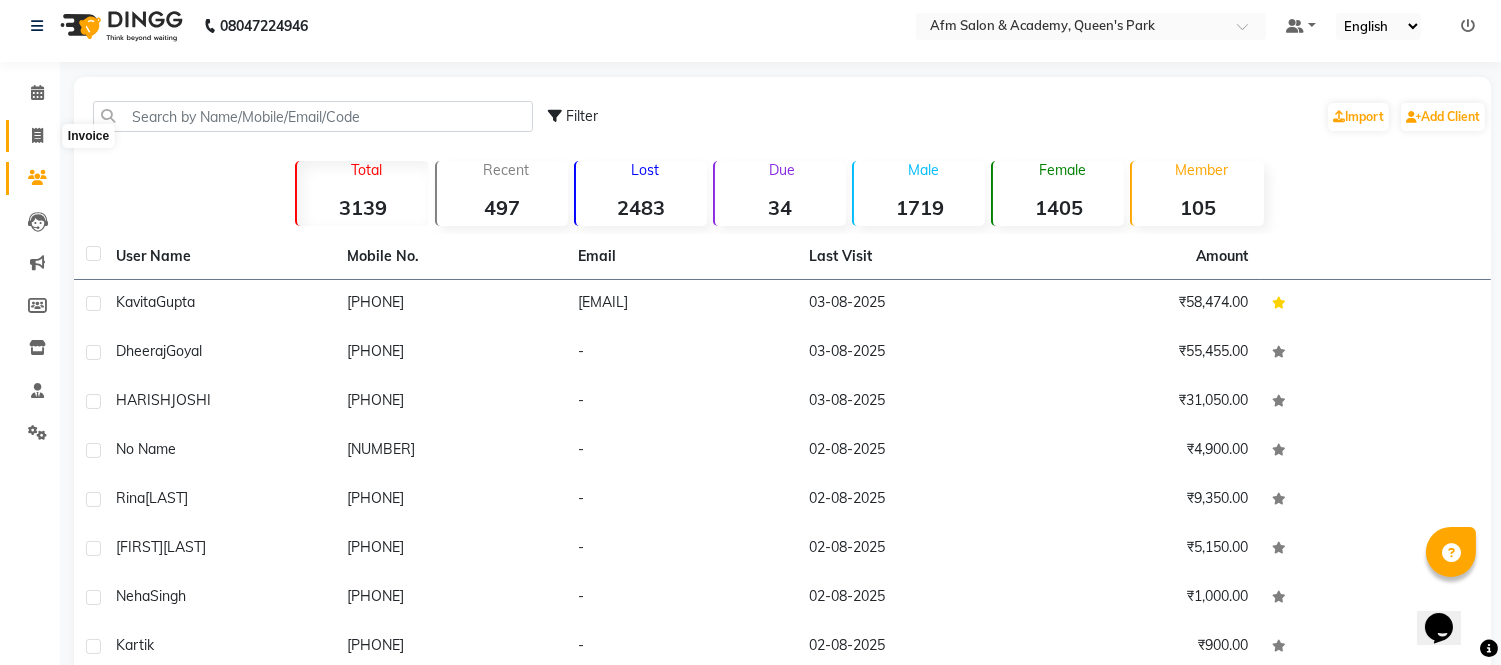 click 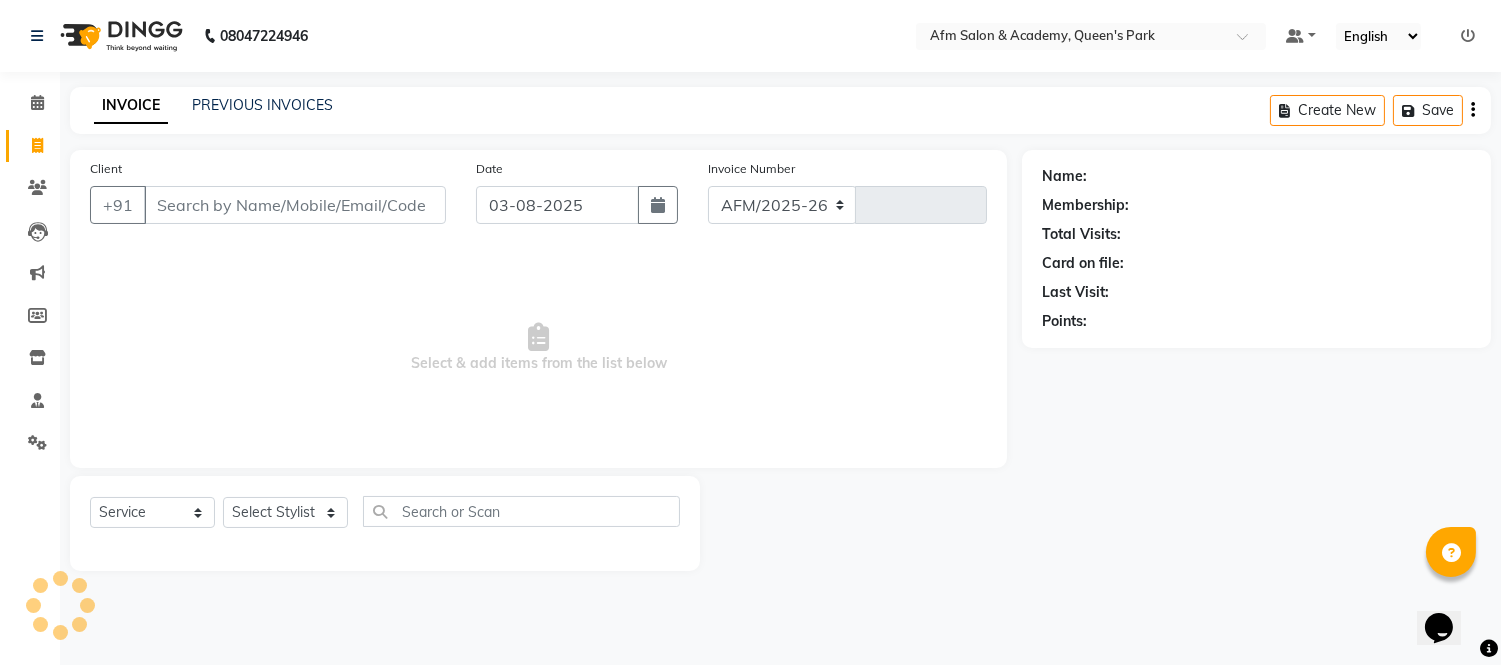 select on "3437" 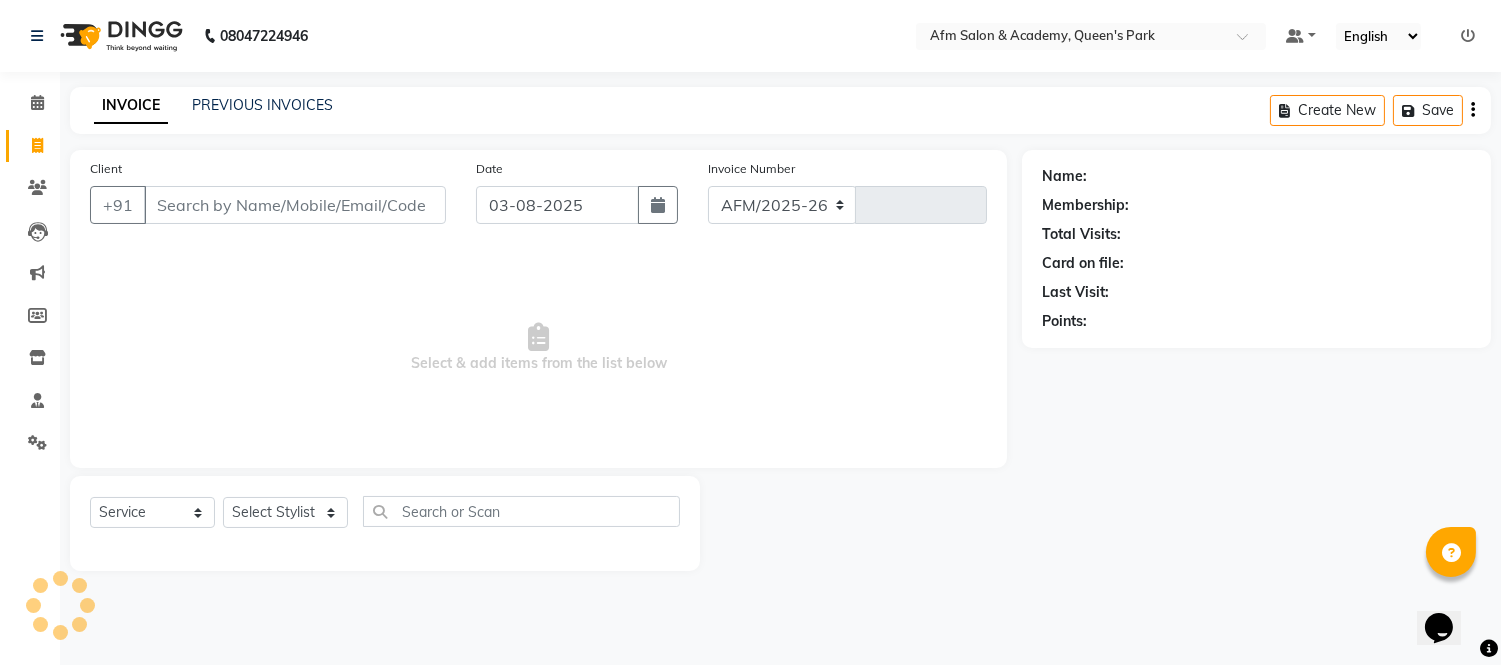 type on "1080" 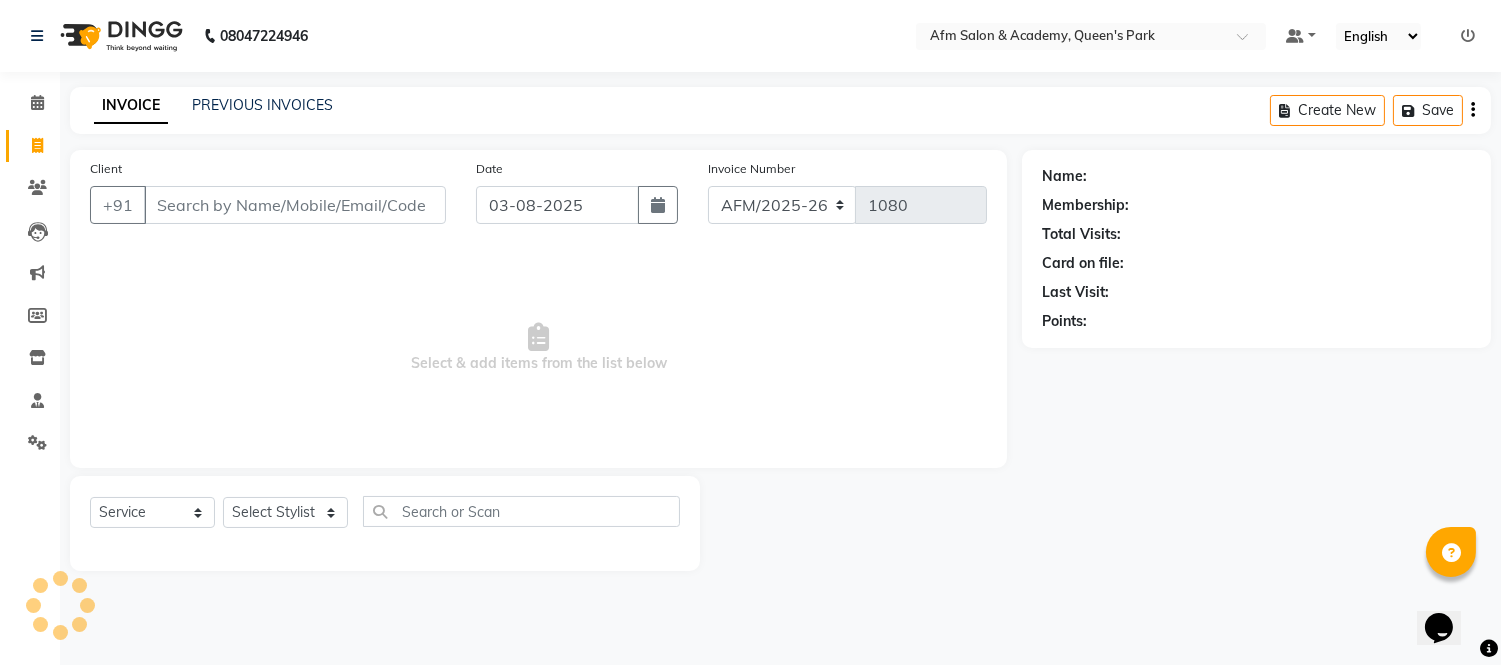 scroll, scrollTop: 0, scrollLeft: 0, axis: both 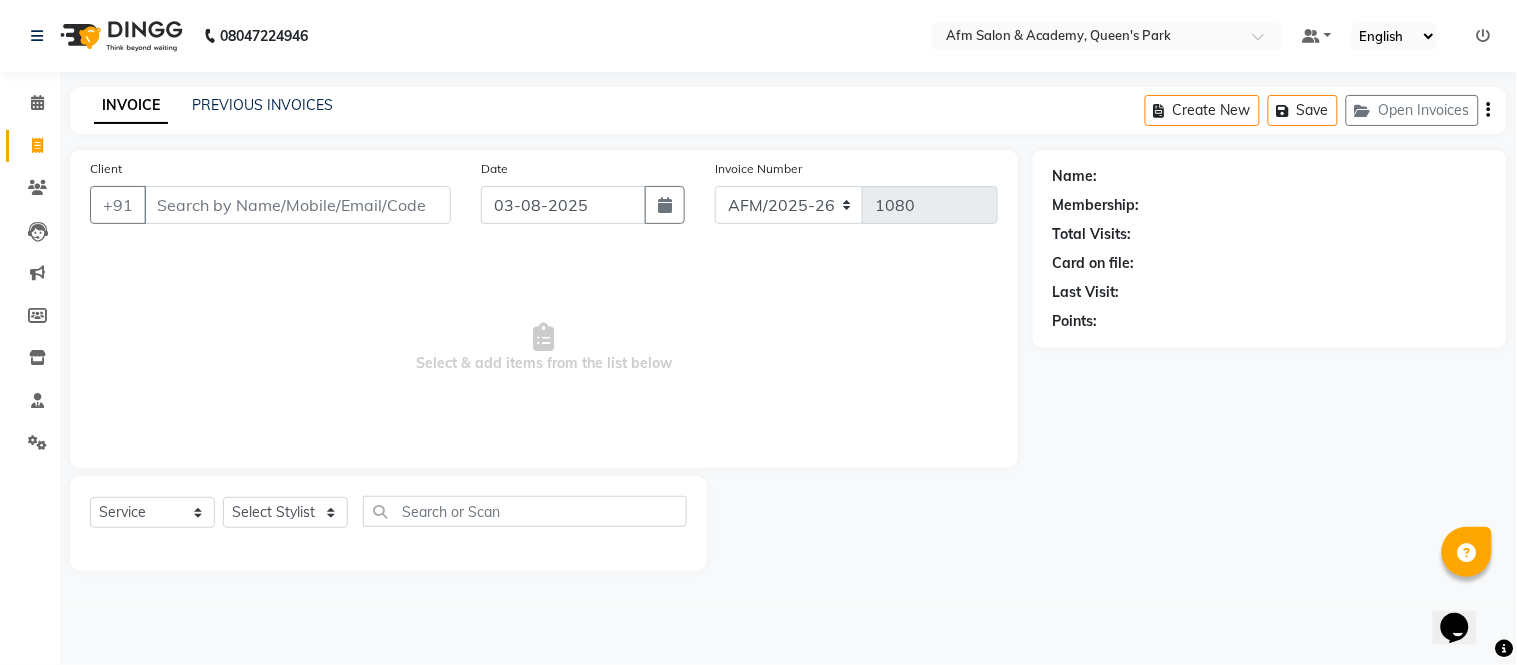 click on "Client" at bounding box center (297, 205) 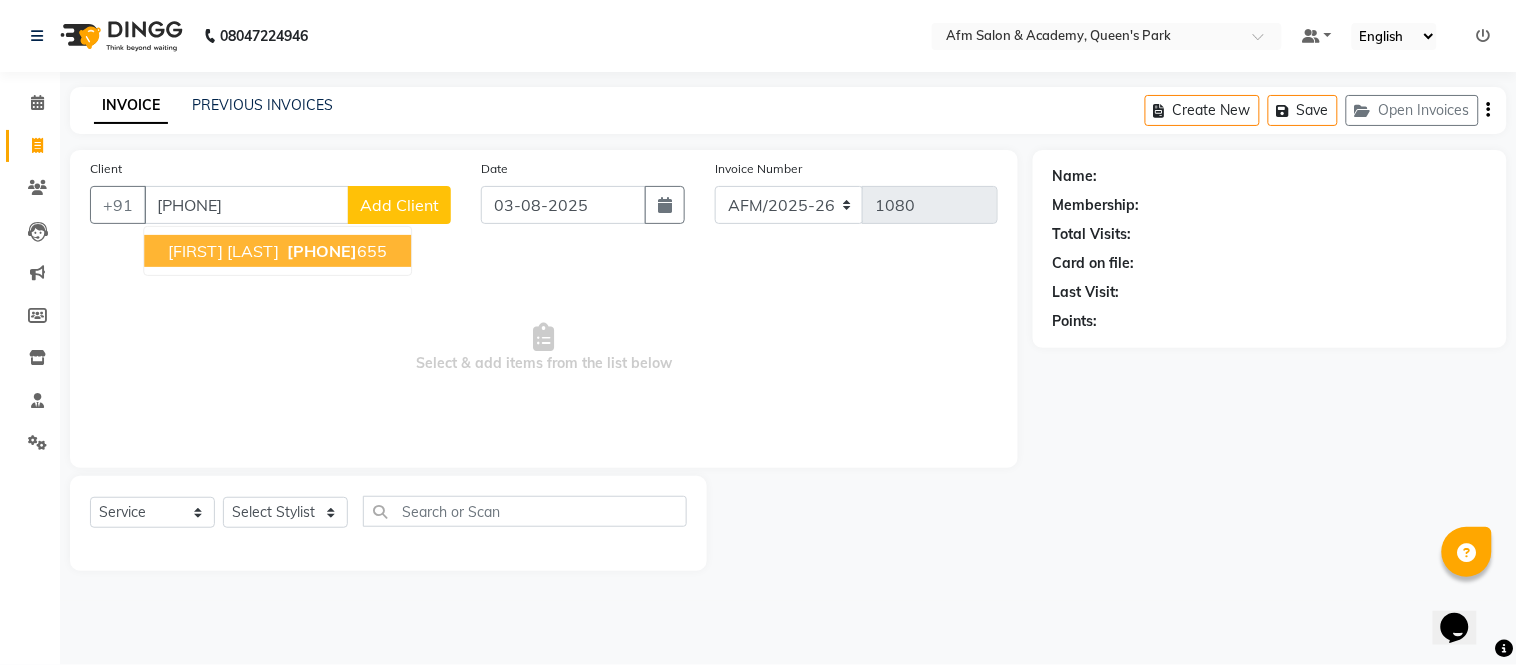click on "[PHONE]" at bounding box center [322, 251] 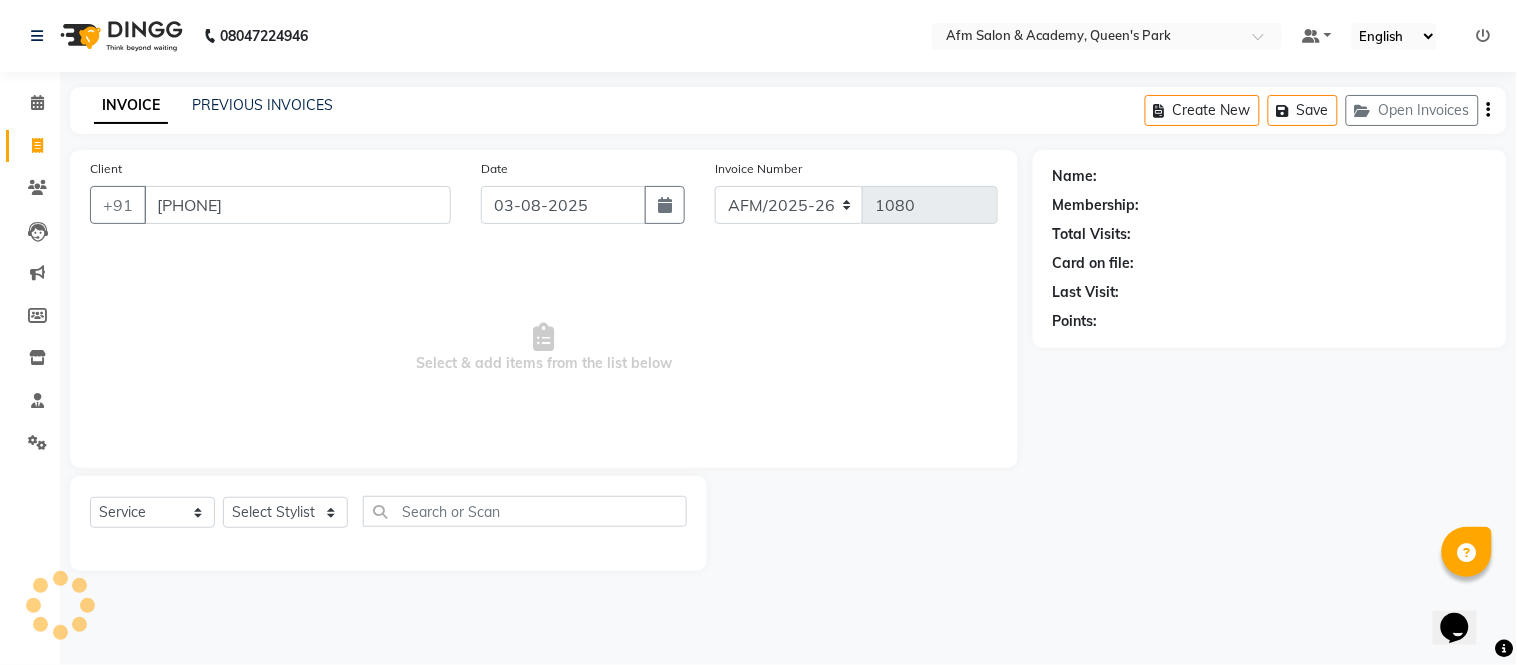 type on "[PHONE]" 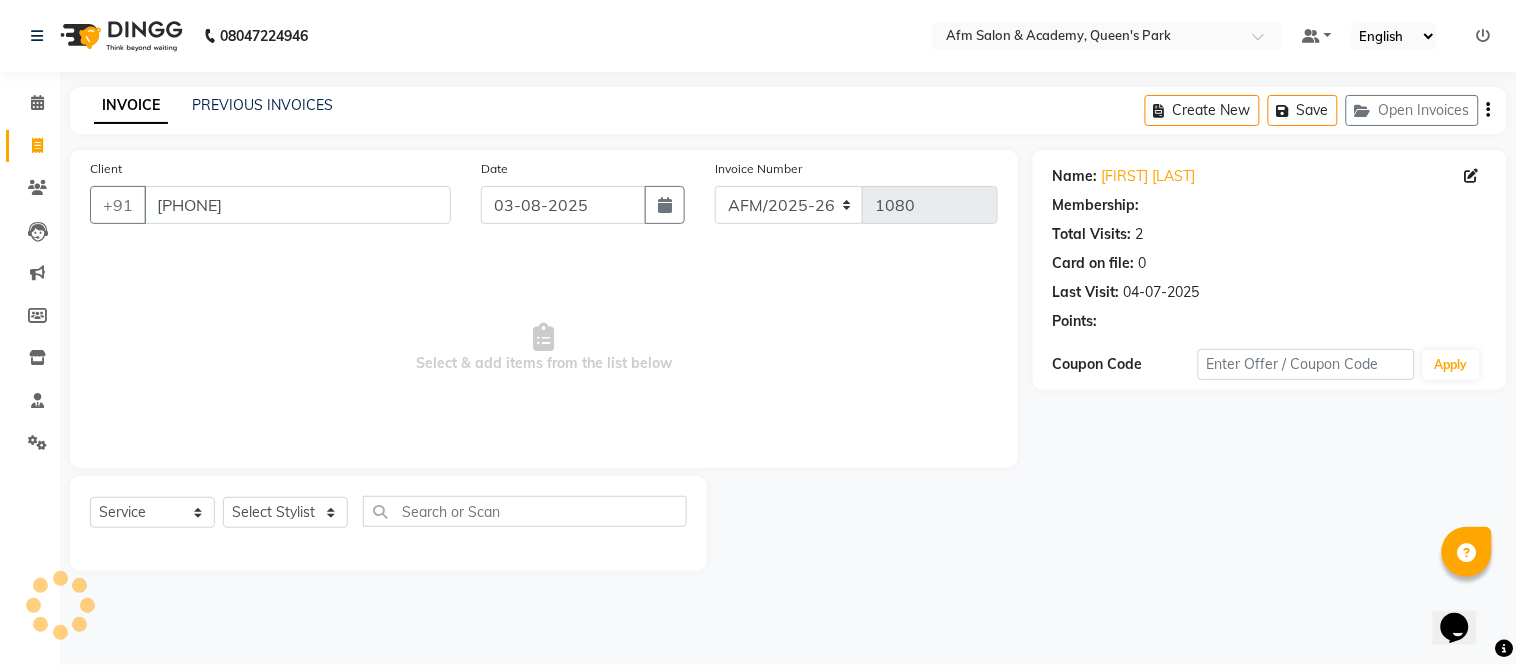 select on "1: Object" 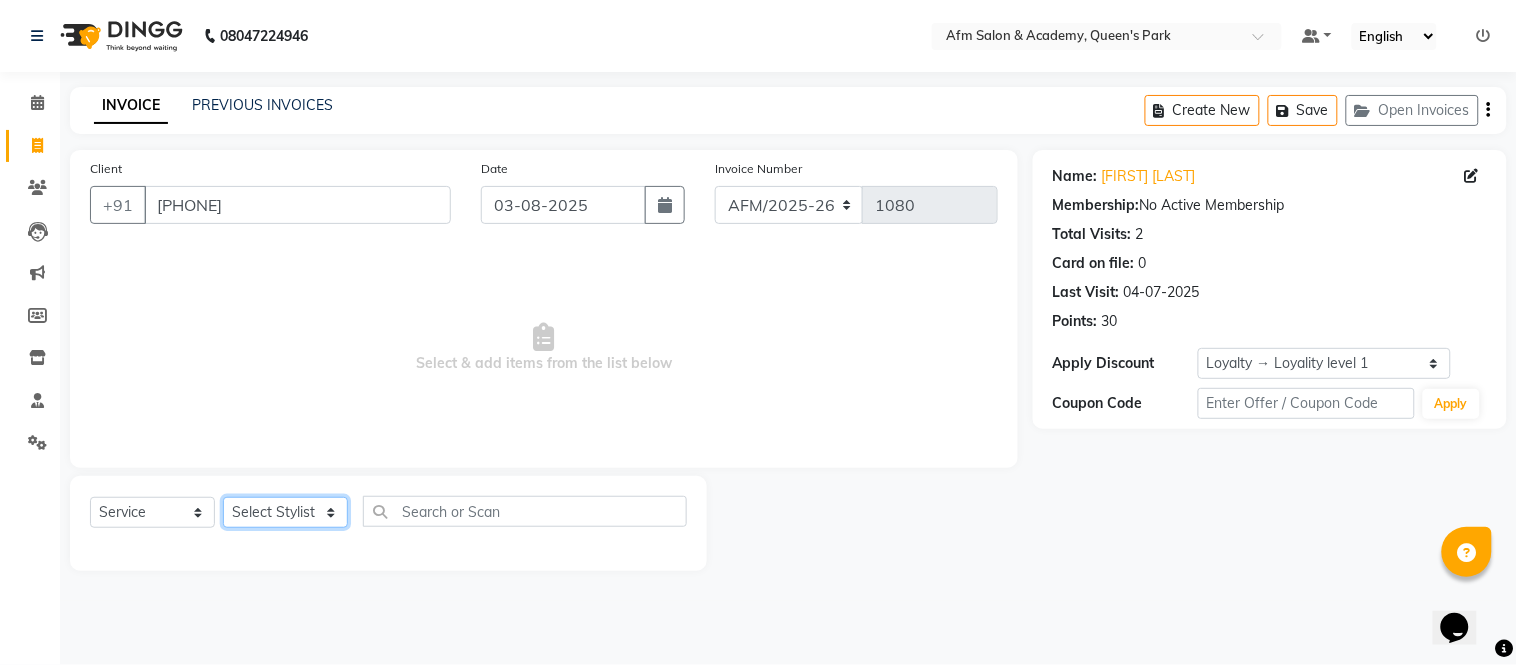 click on "Select Stylist AFM Akhil Akhil Khan Farman Khan Front Desk Harleen Latesh Mobin Nasiba Preeti Rahul Thakur Raj Jaiswar Sadhana Choudhary Sana Baig Sangeeta  Shobha" 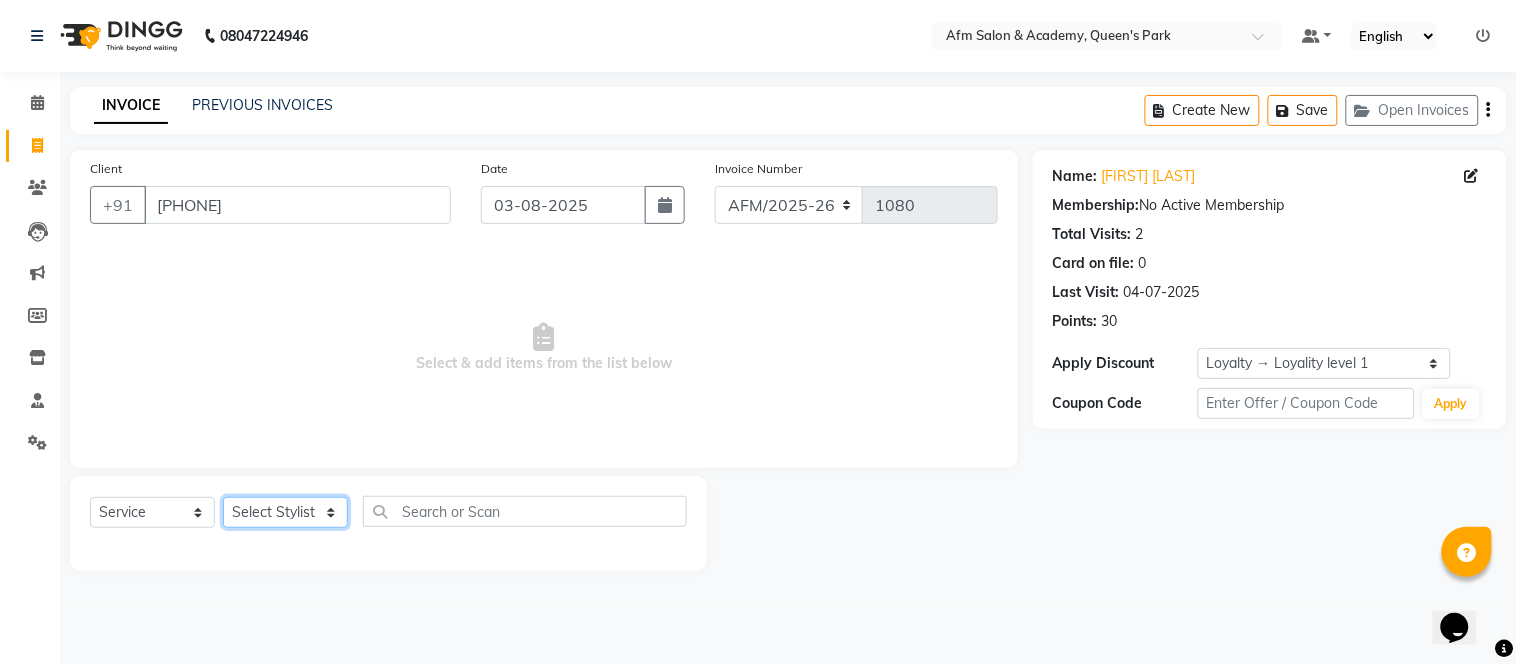 select on "77676" 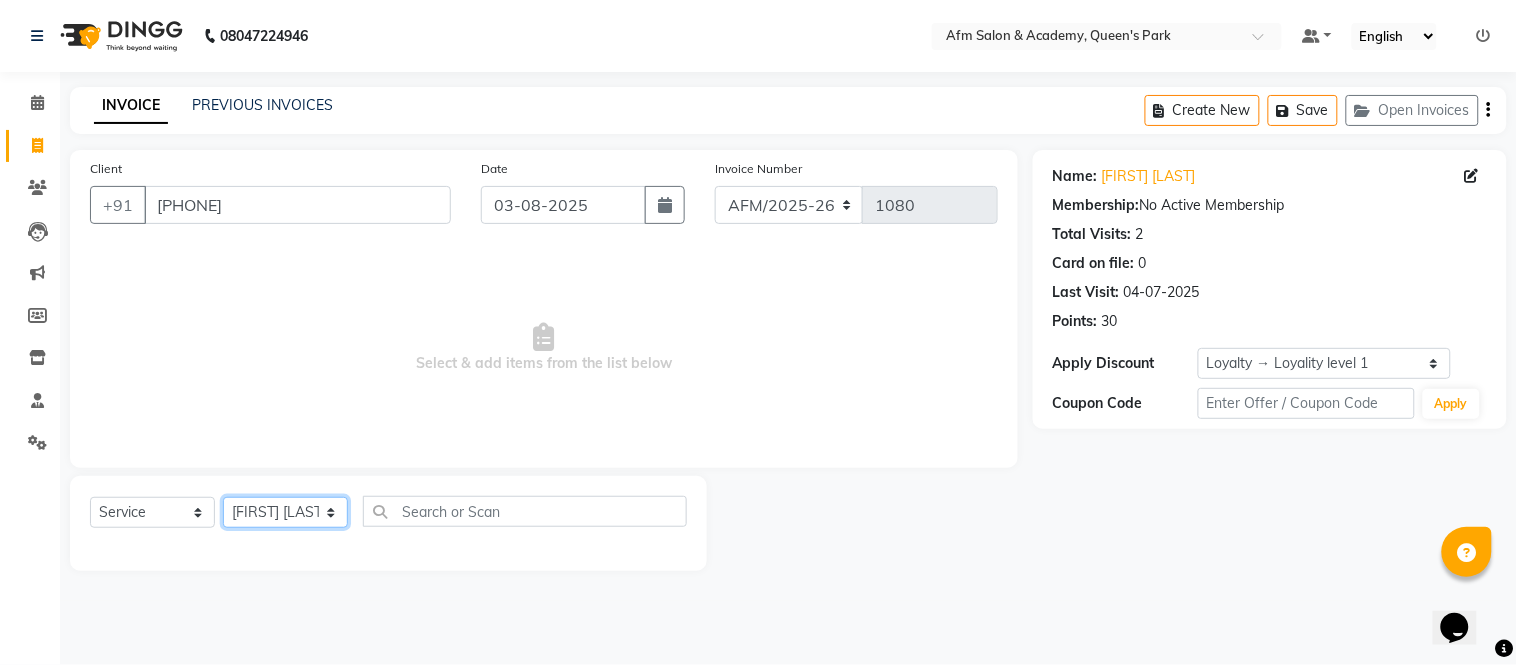 click on "Select Stylist AFM Akhil Akhil Khan Farman Khan Front Desk Harleen Latesh Mobin Nasiba Preeti Rahul Thakur Raj Jaiswar Sadhana Choudhary Sana Baig Sangeeta  Shobha" 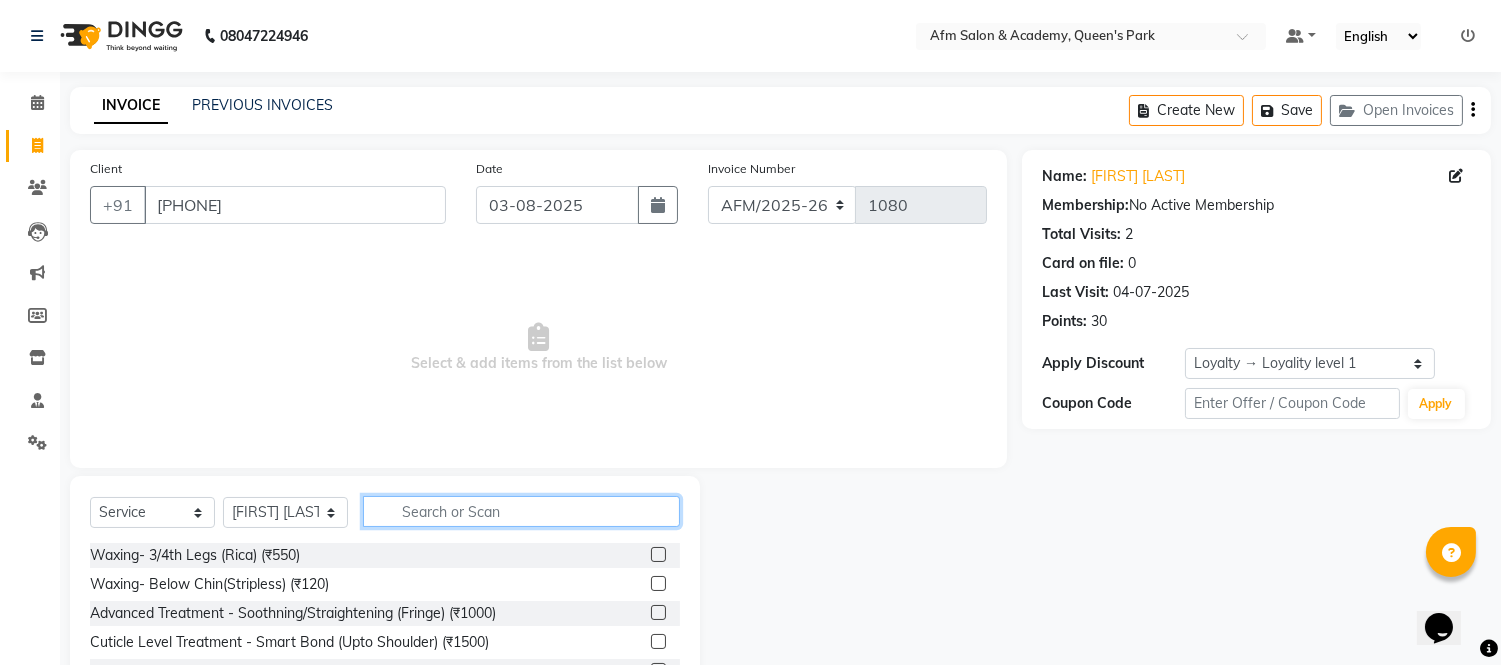click 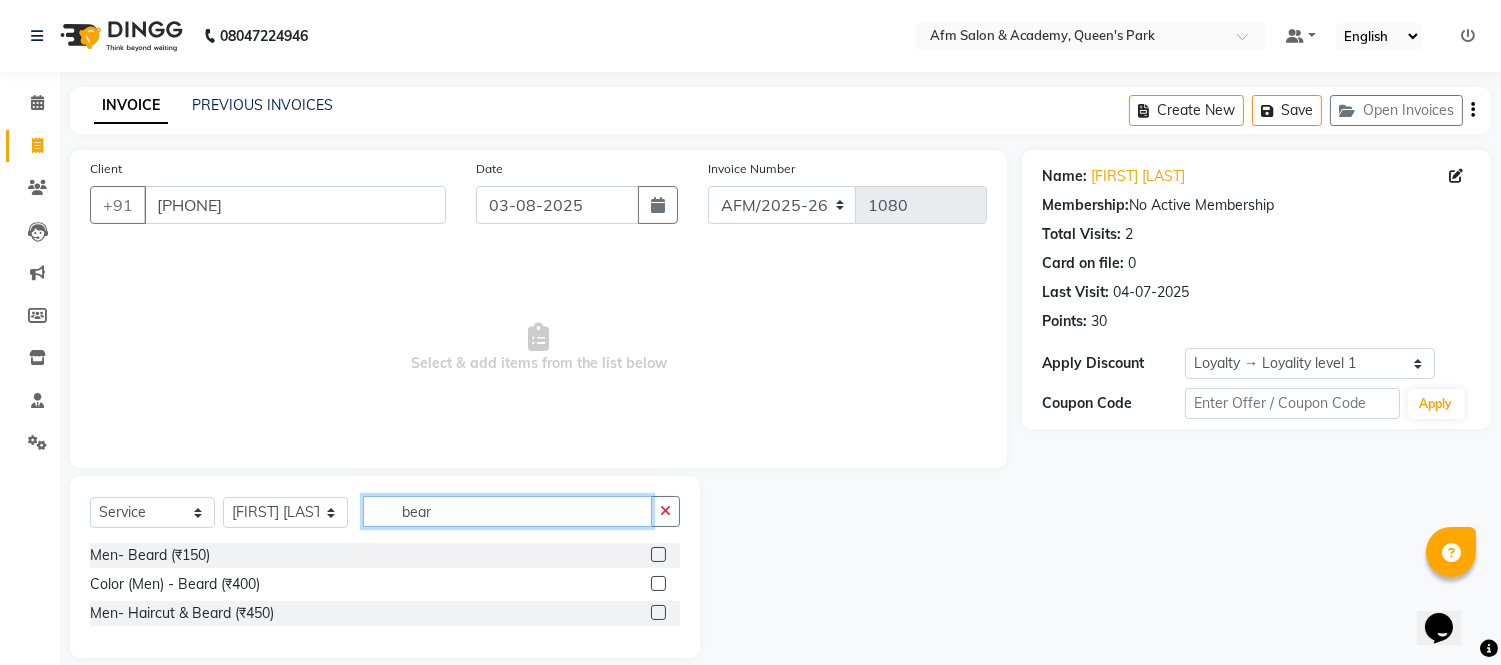 type on "bear" 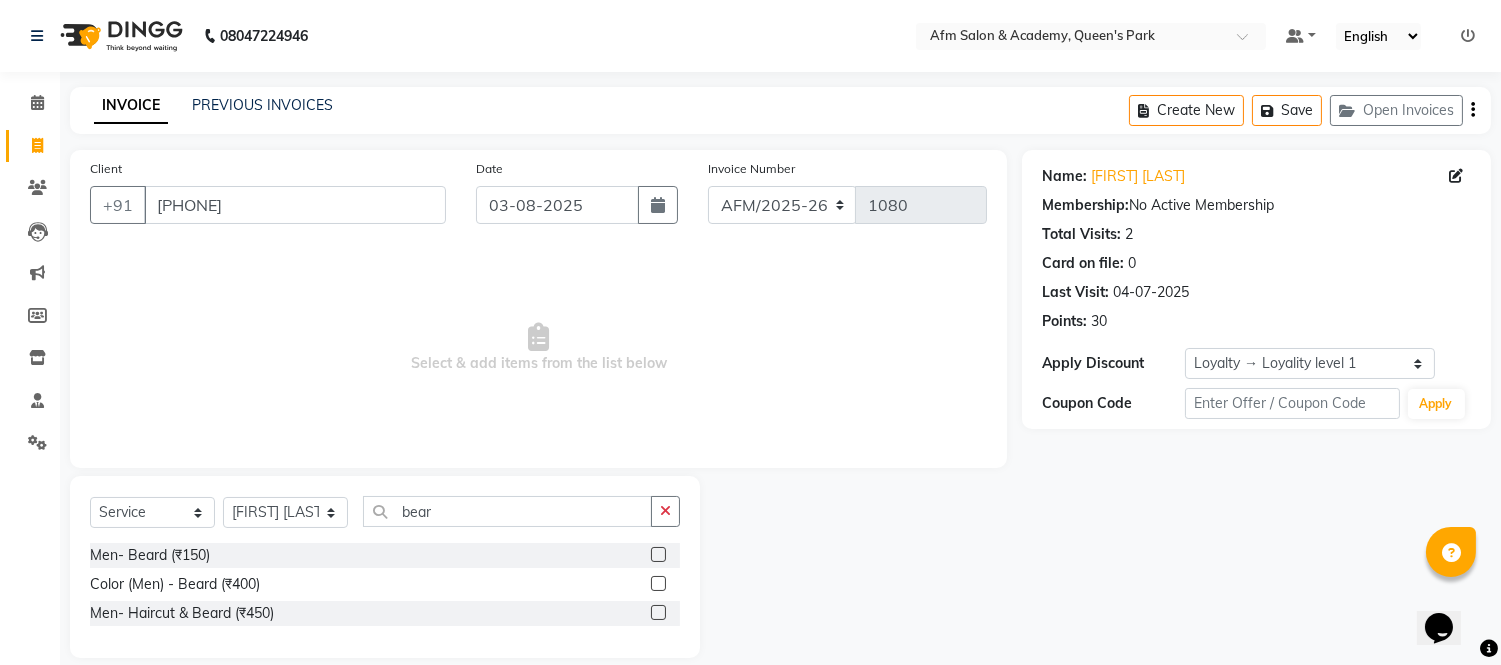 click 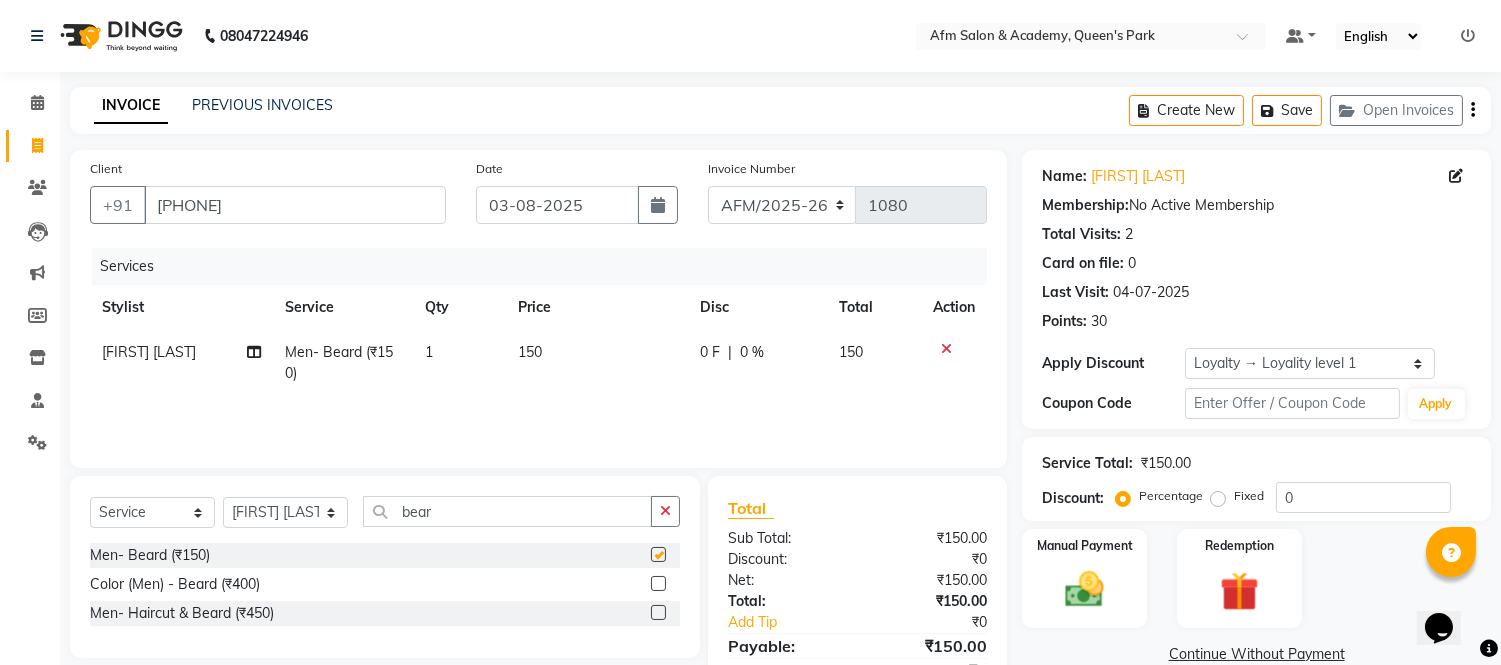 checkbox on "false" 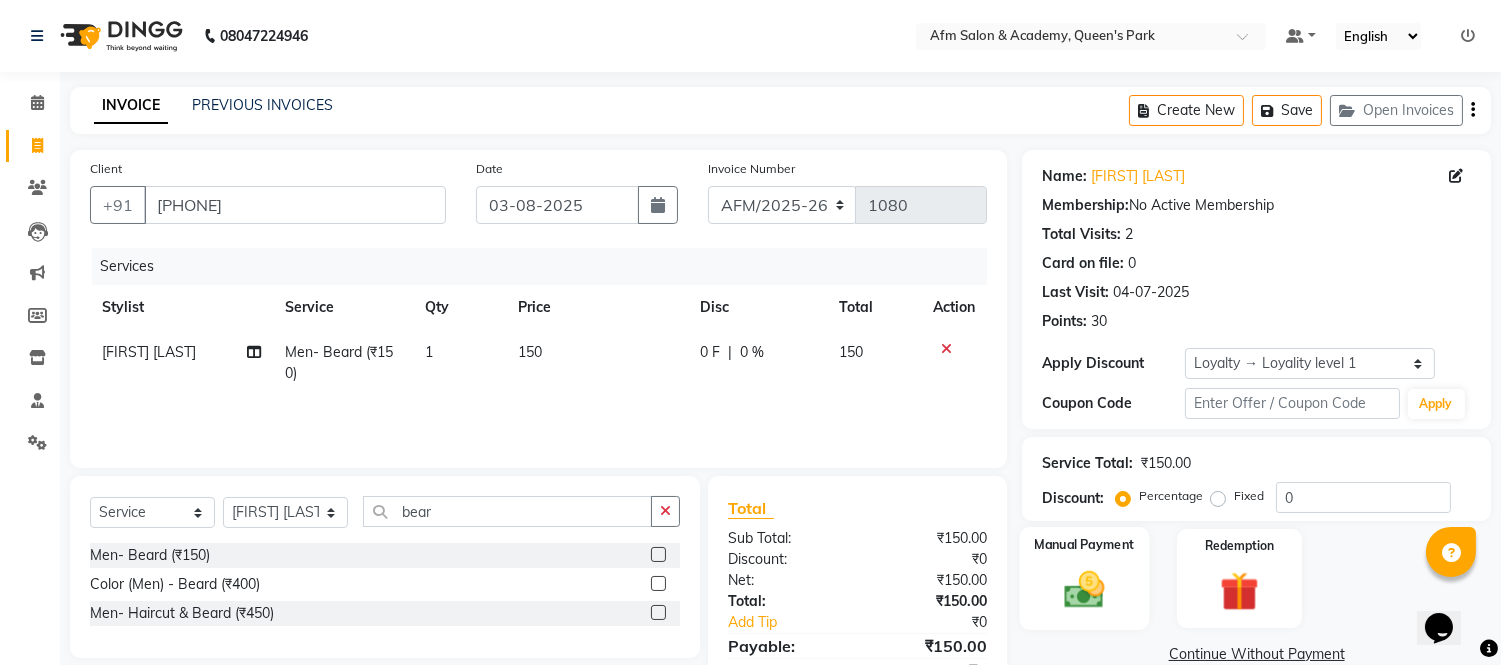 click 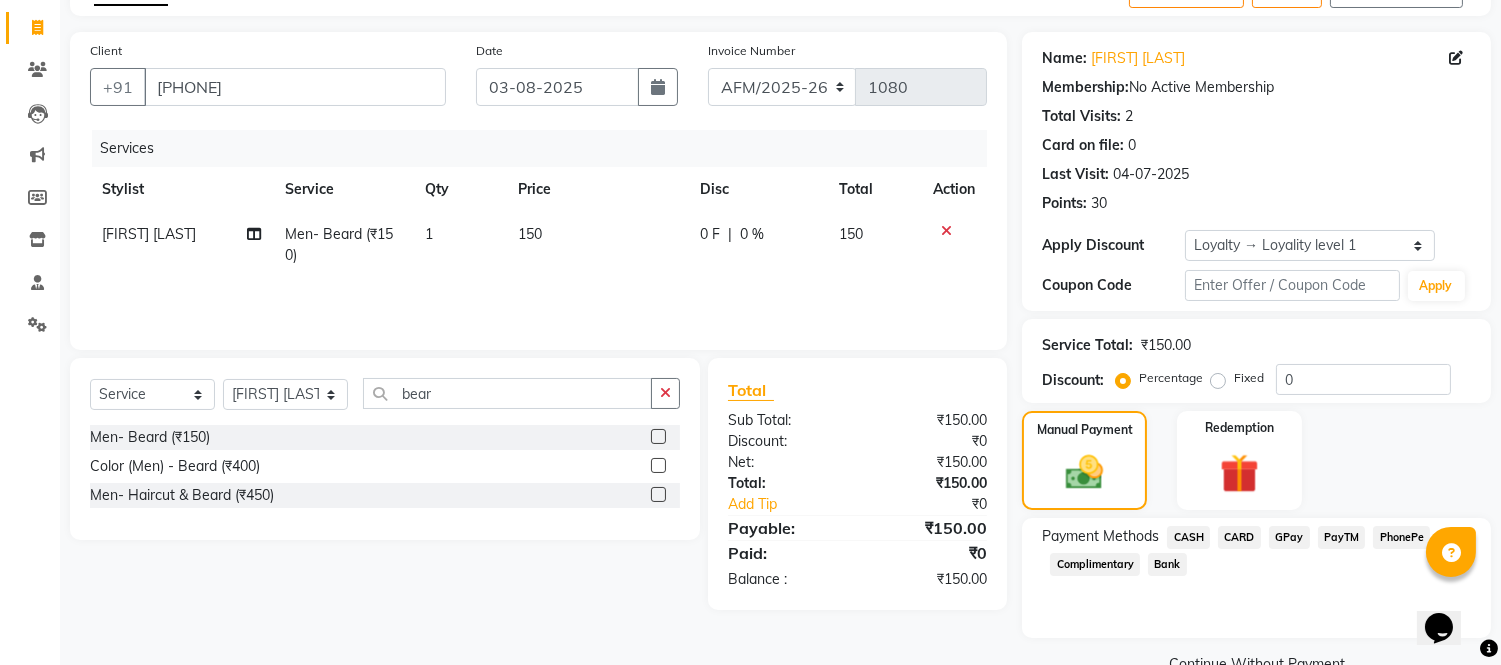 scroll, scrollTop: 161, scrollLeft: 0, axis: vertical 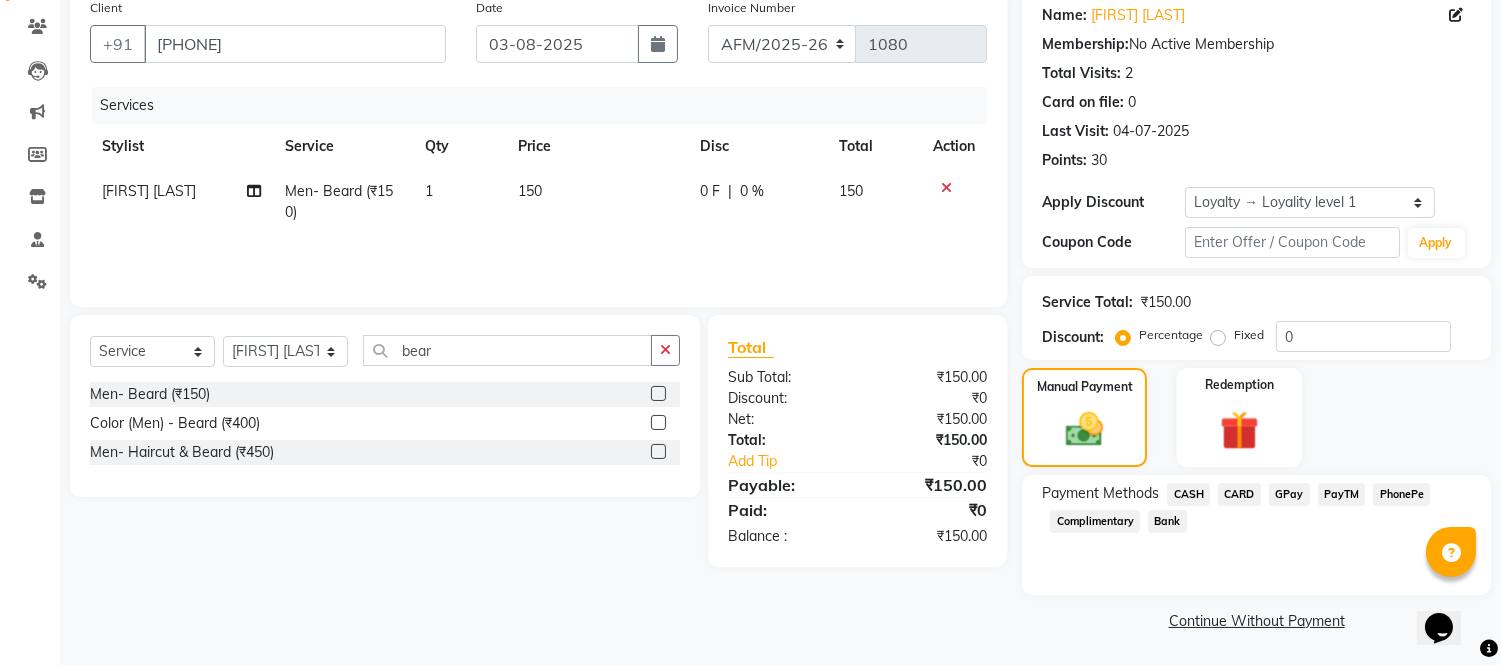 click on "GPay" 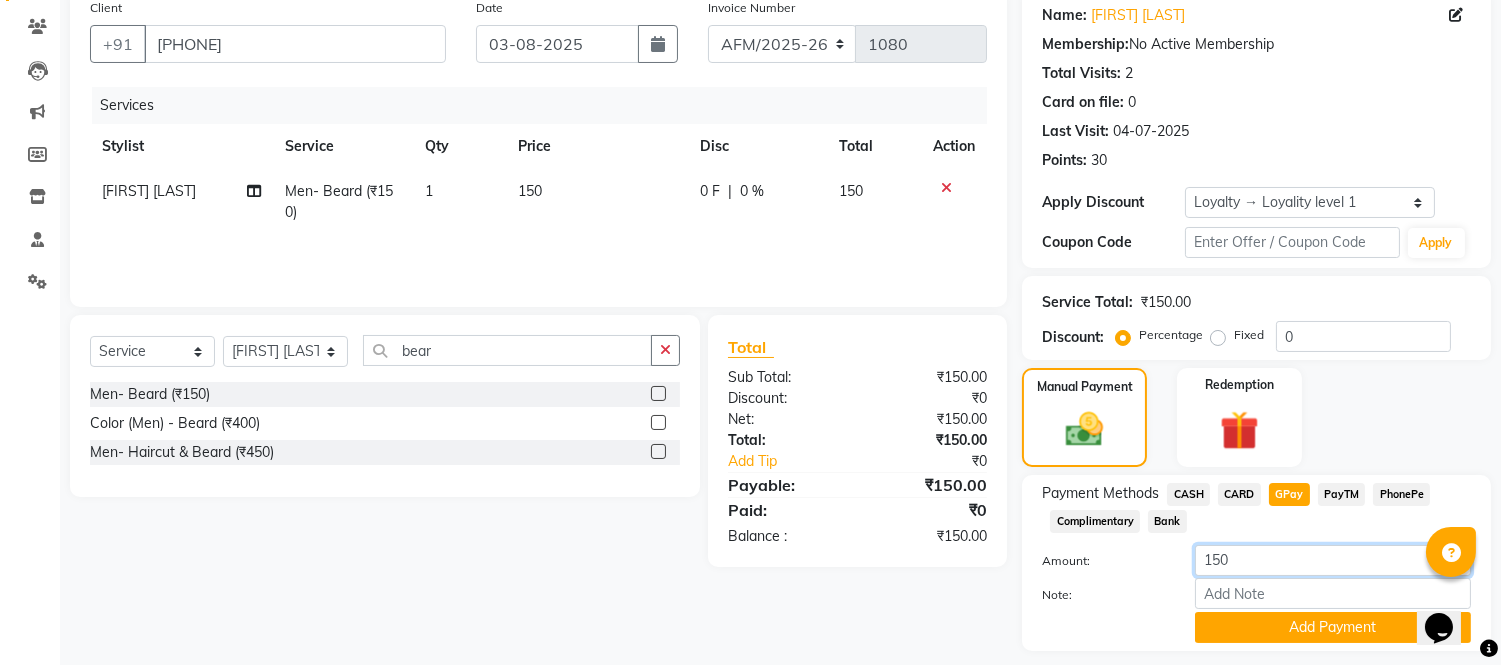 click on "150" 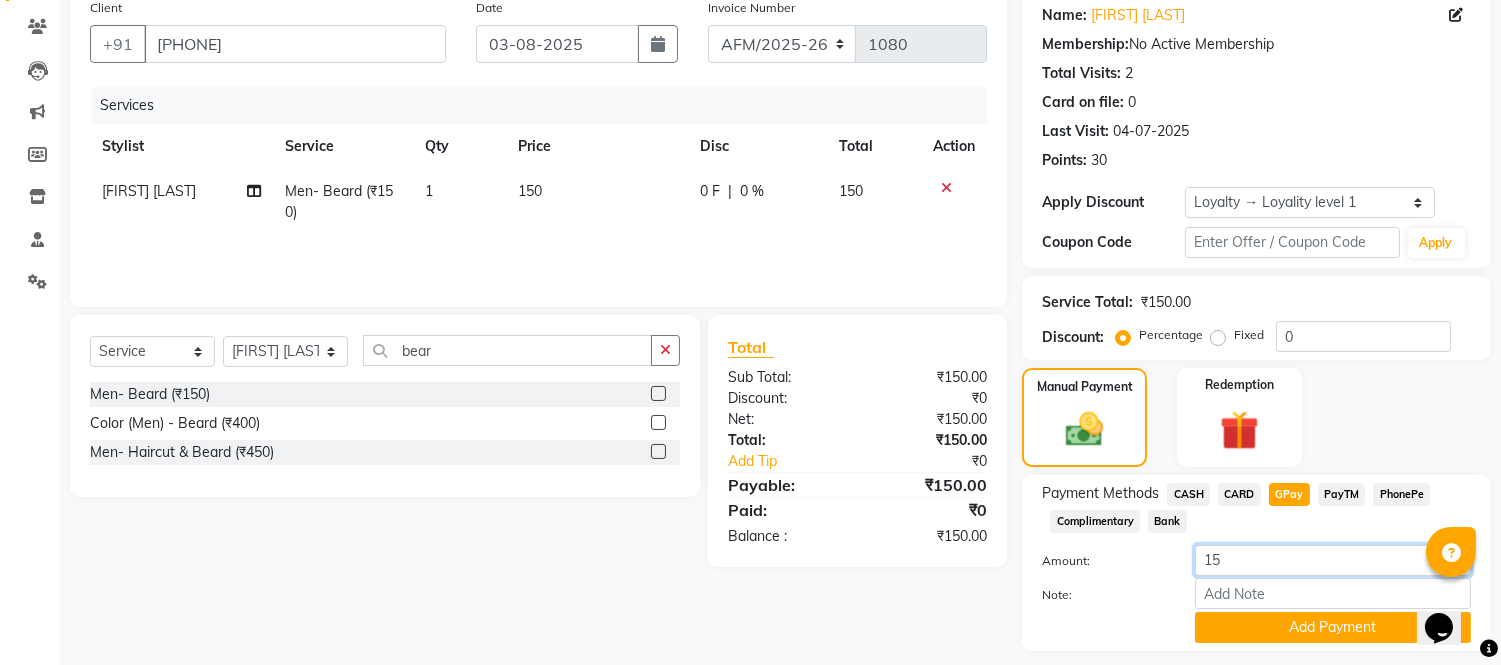 type on "1" 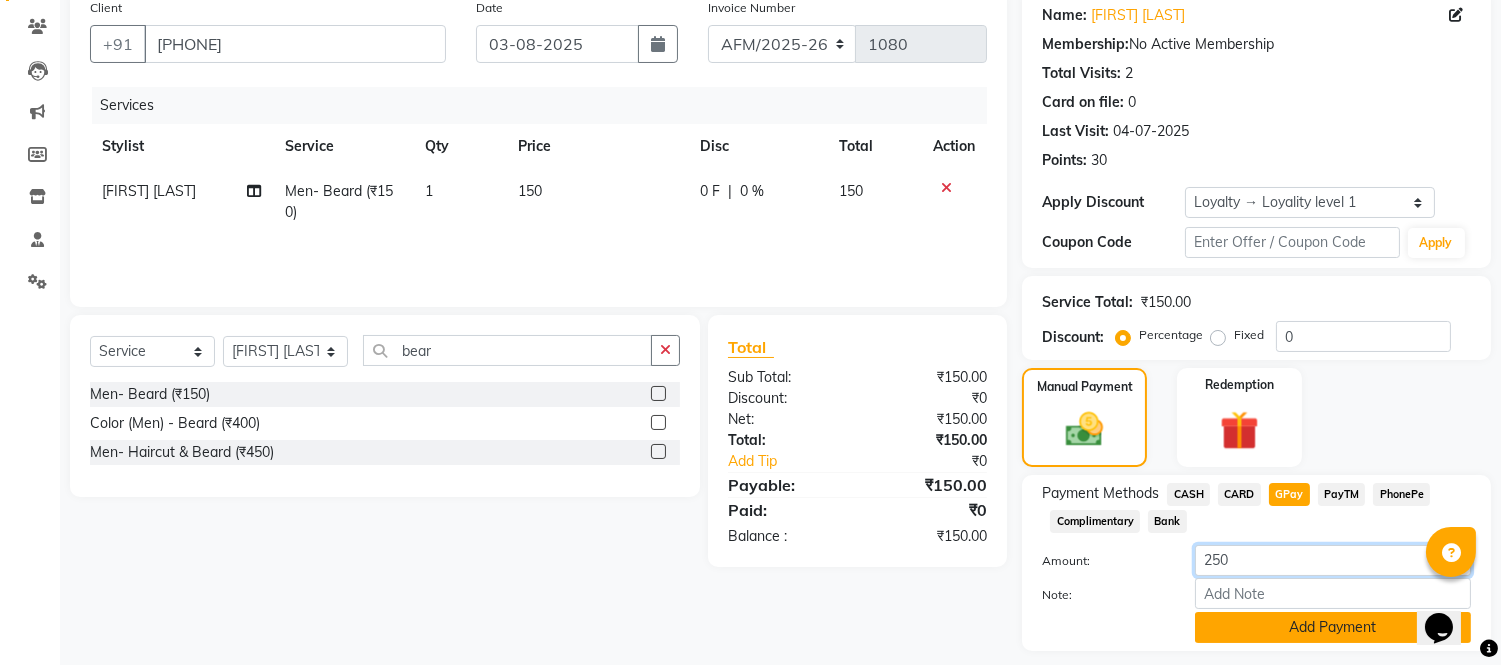 type on "250" 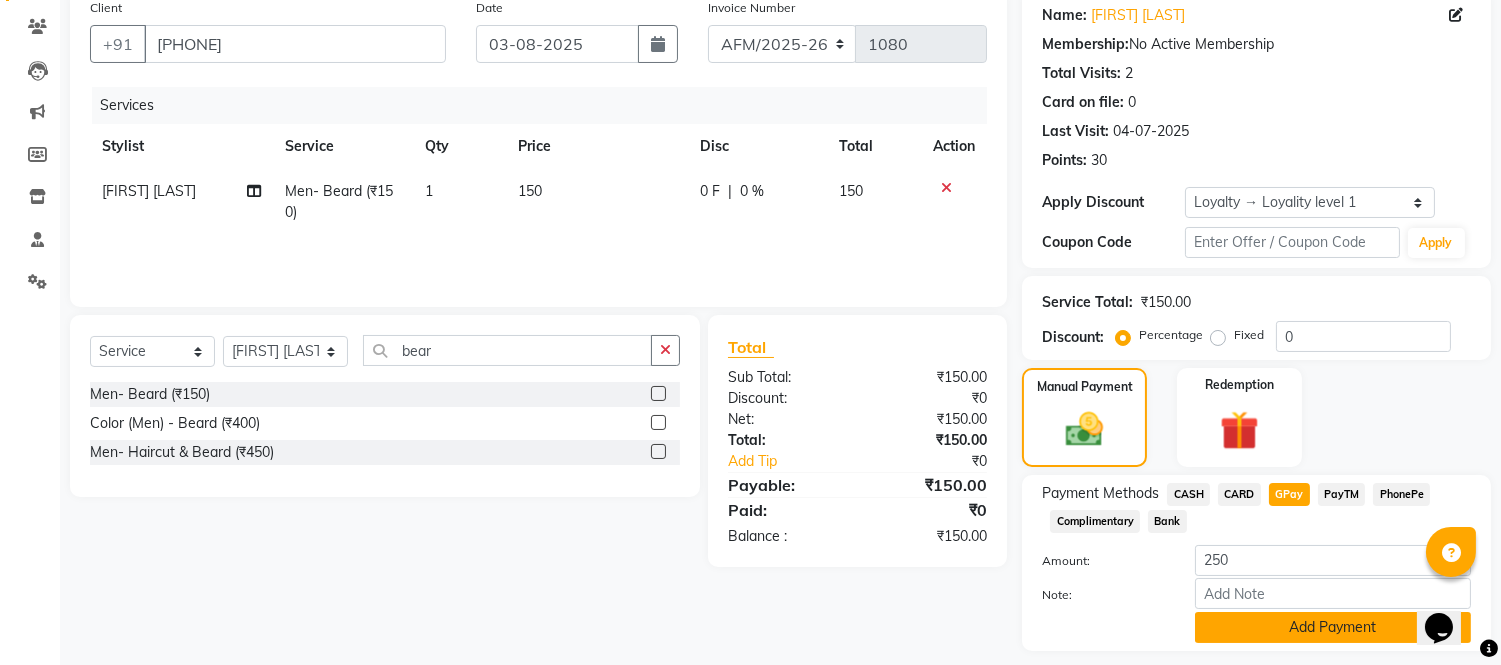 click on "Add Payment" 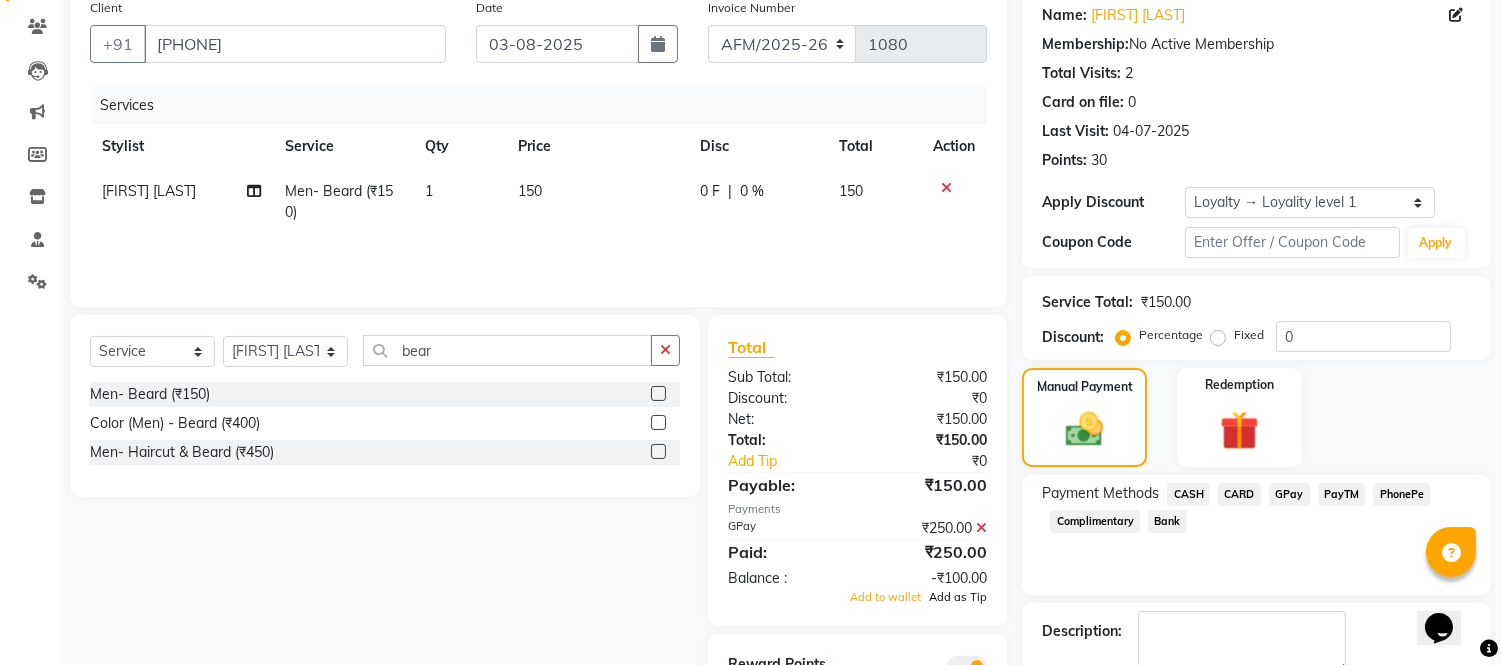 click on "Add as Tip" 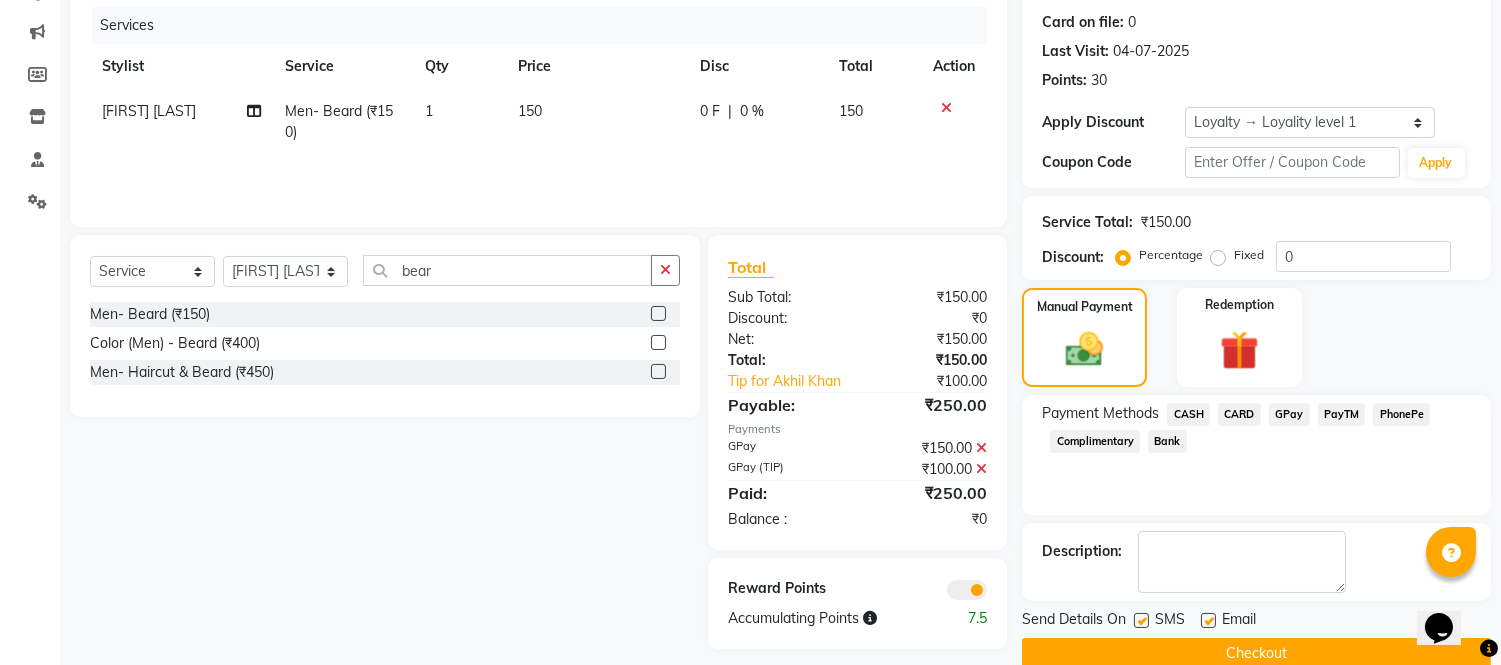 scroll, scrollTop: 274, scrollLeft: 0, axis: vertical 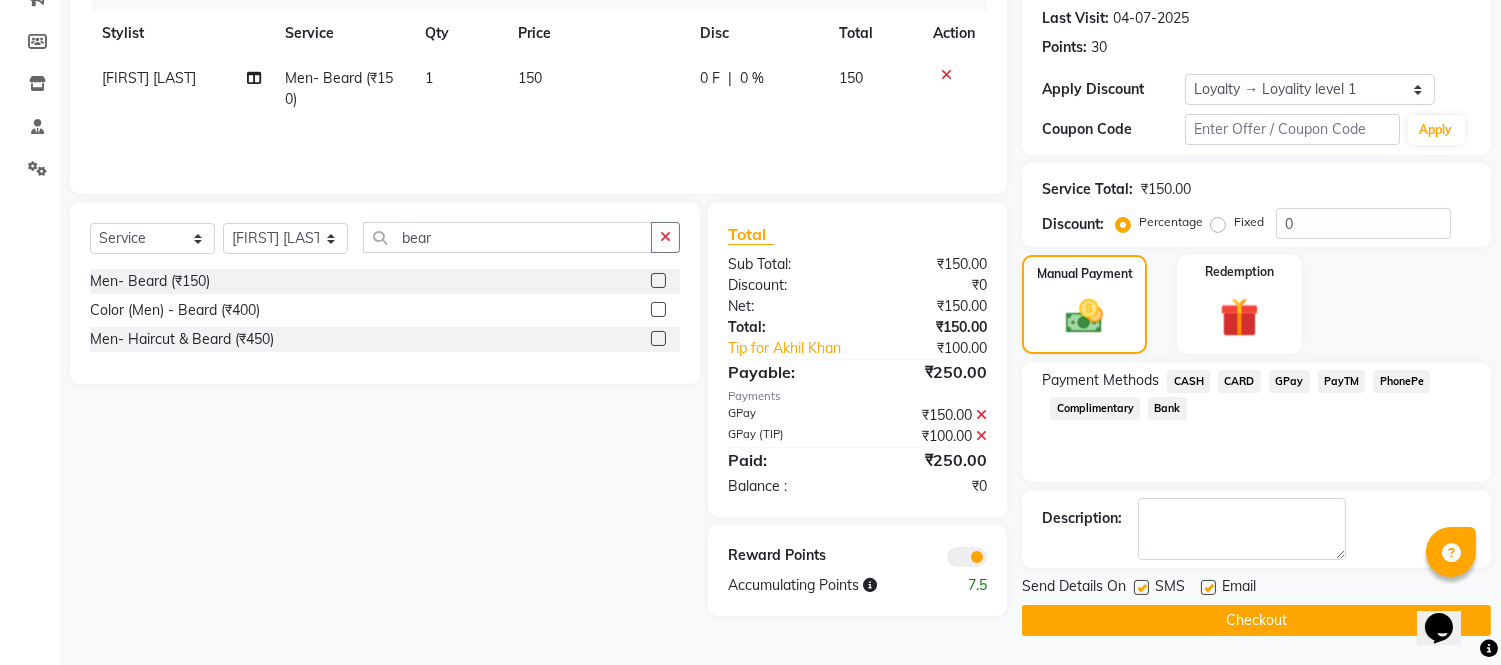 click on "Checkout" 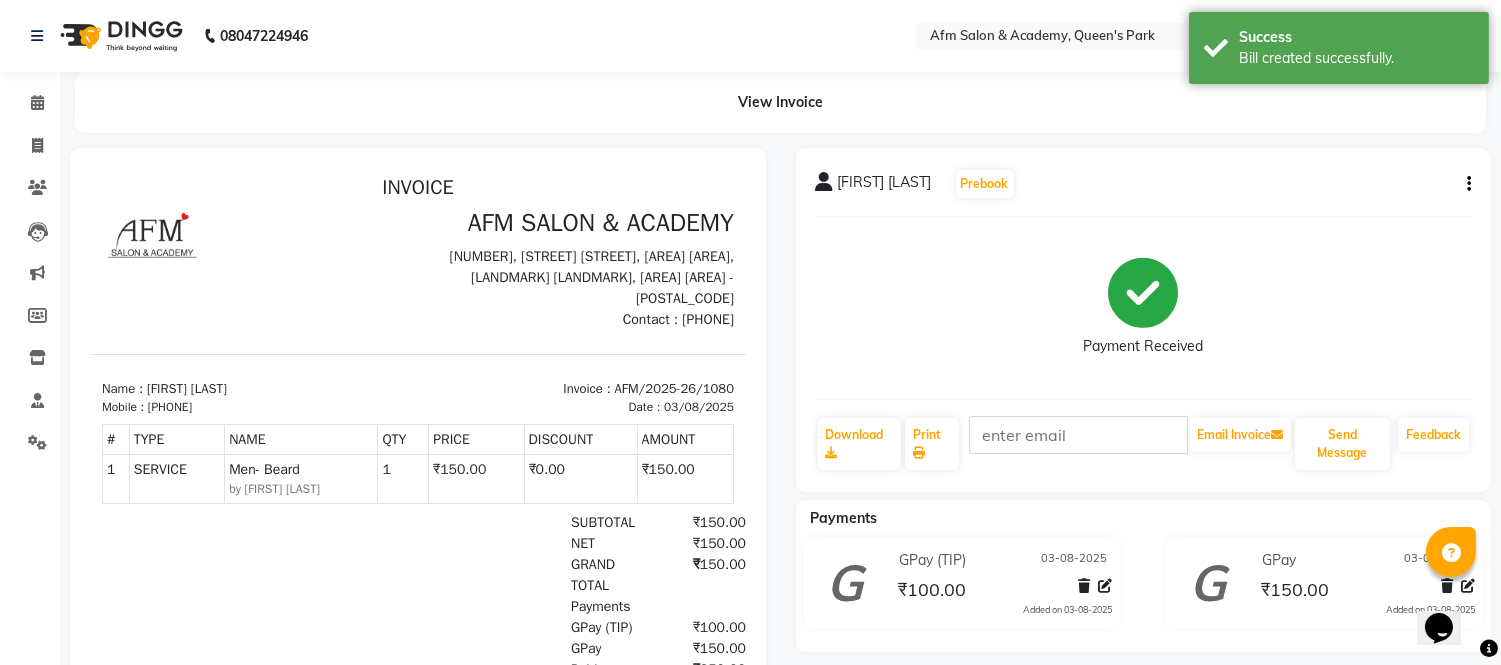 scroll, scrollTop: 0, scrollLeft: 0, axis: both 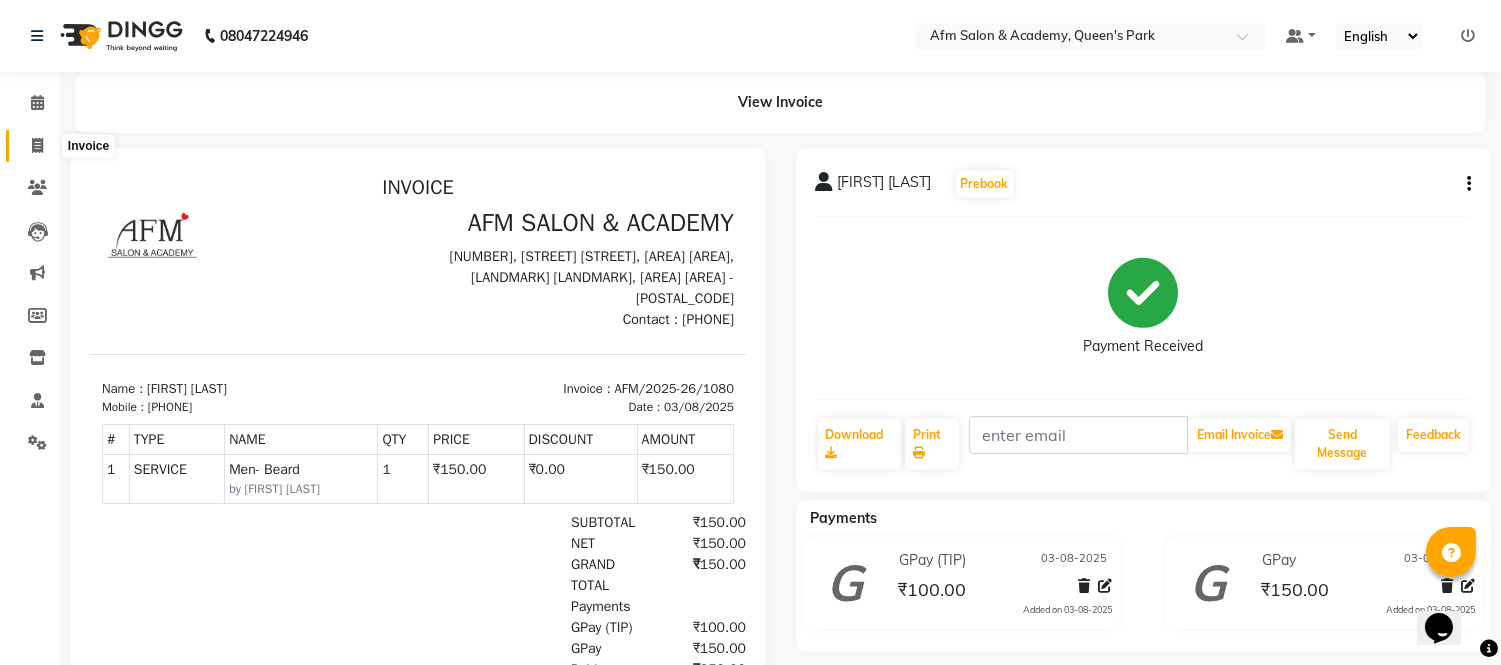 click 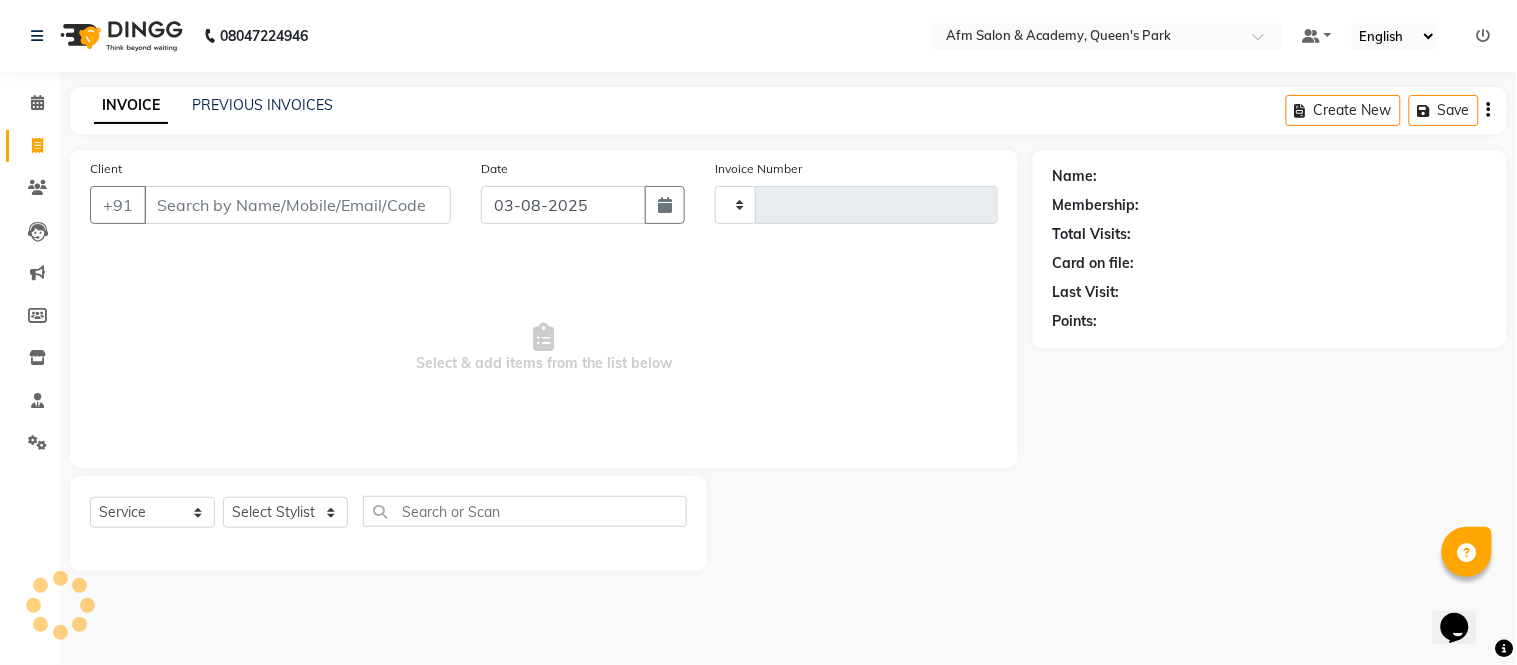 type on "1081" 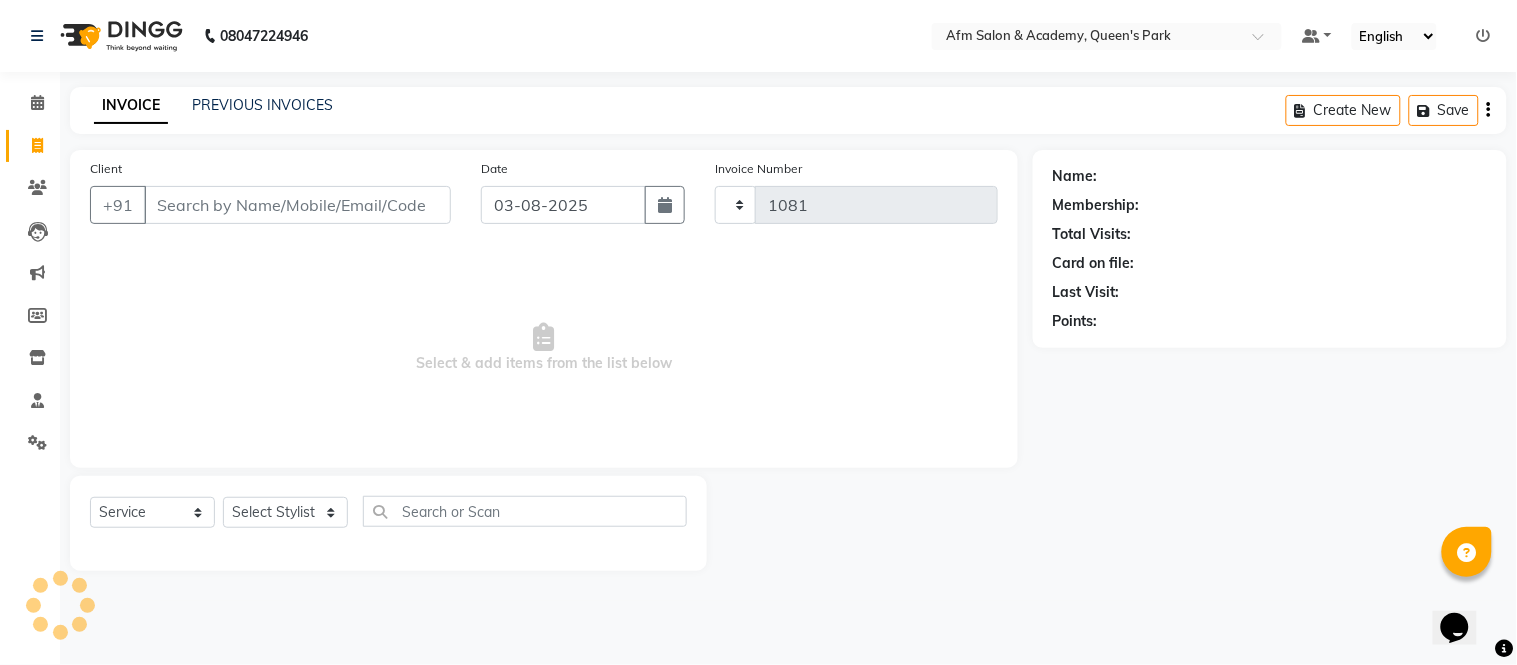 select on "3437" 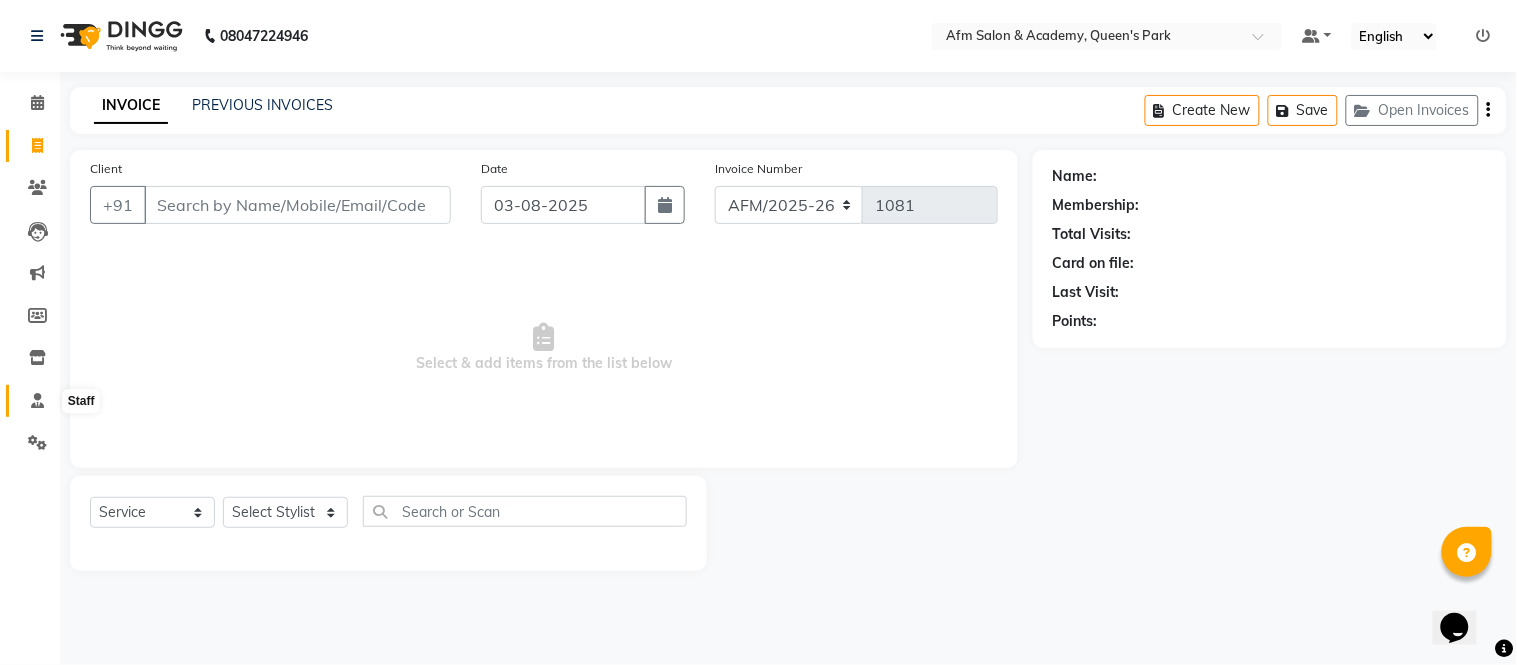 click 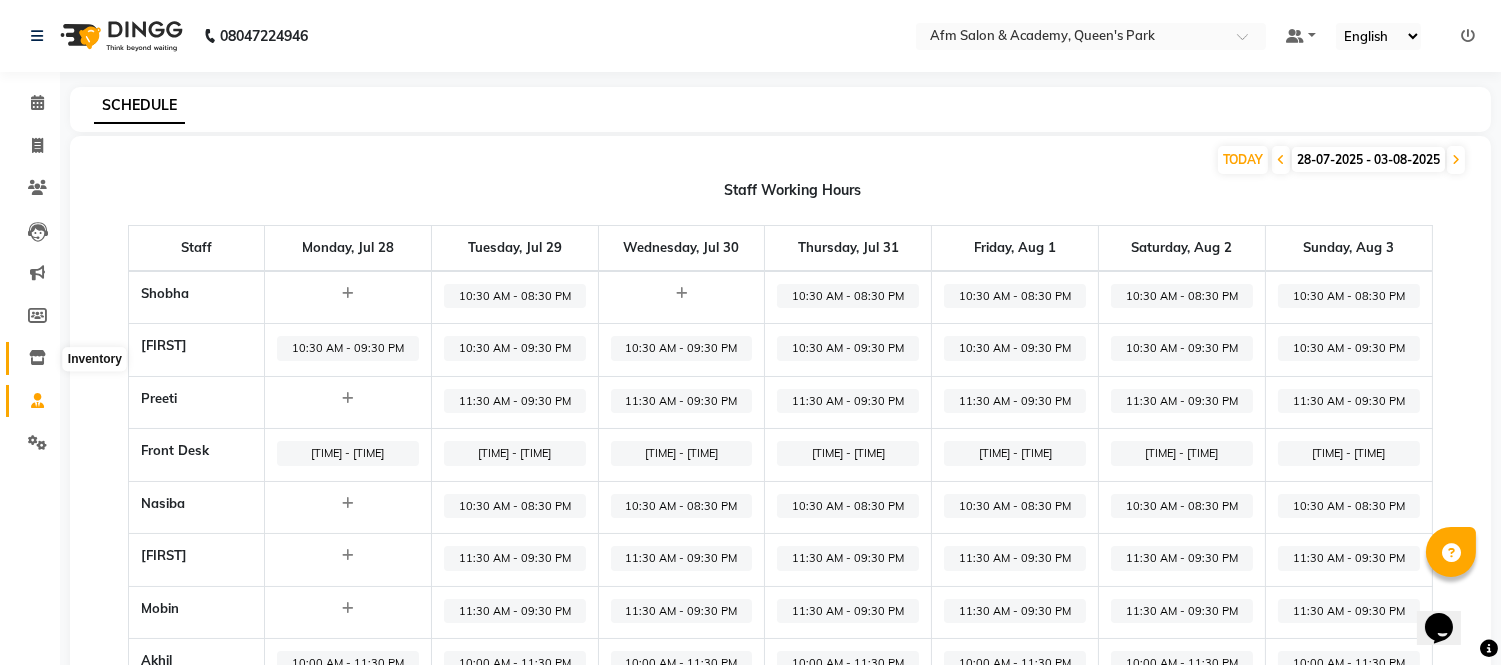 click 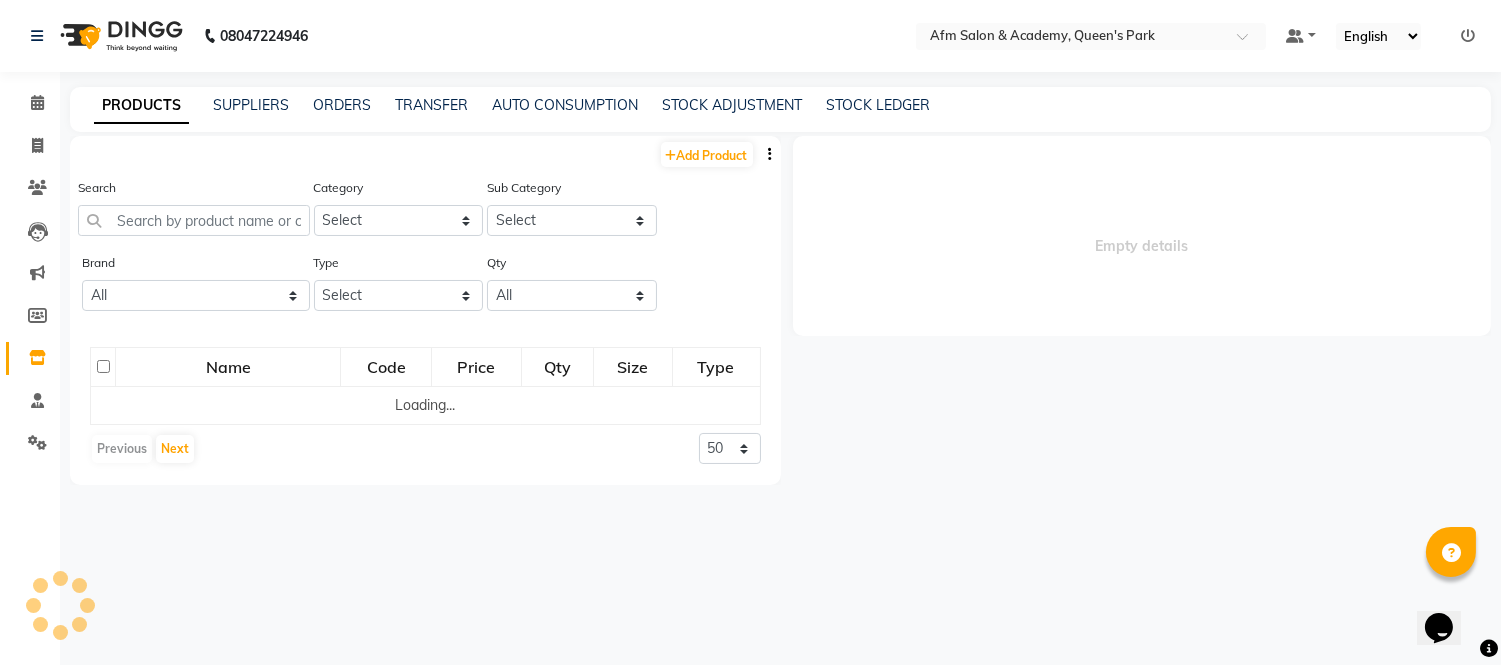 select 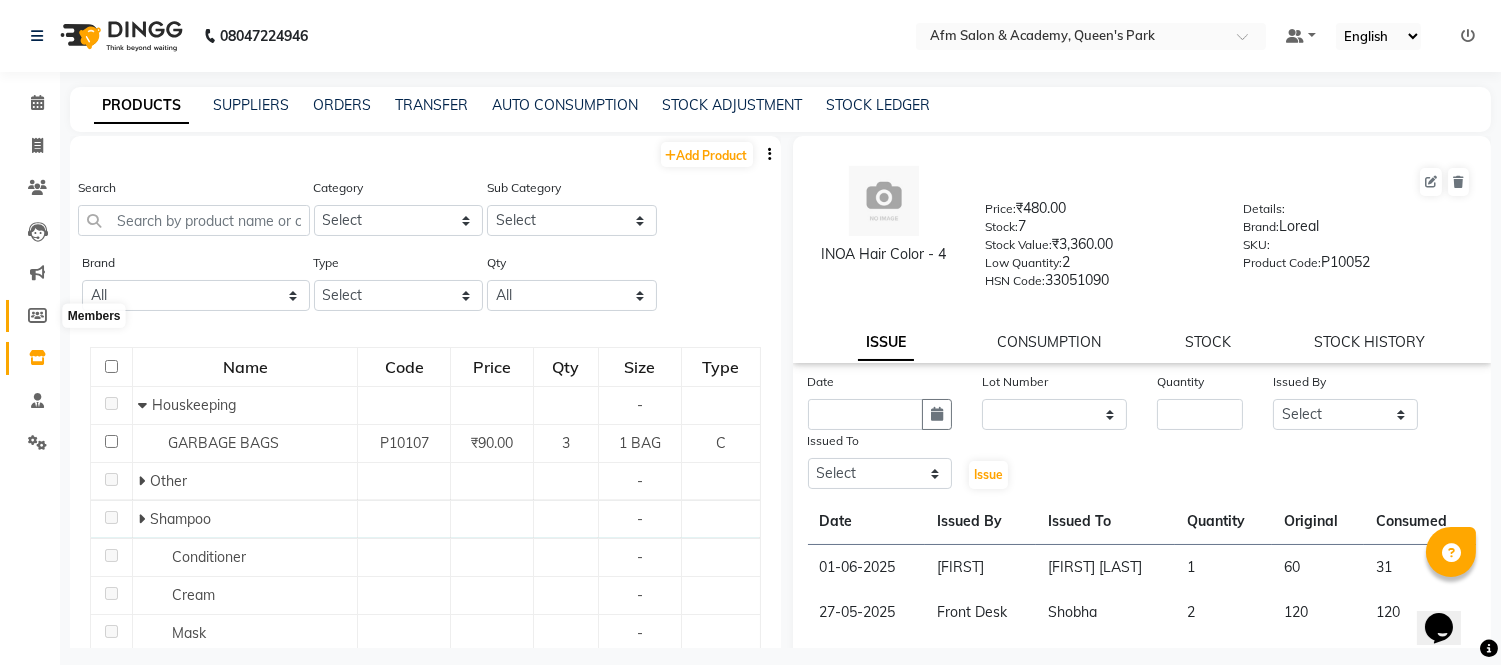 click 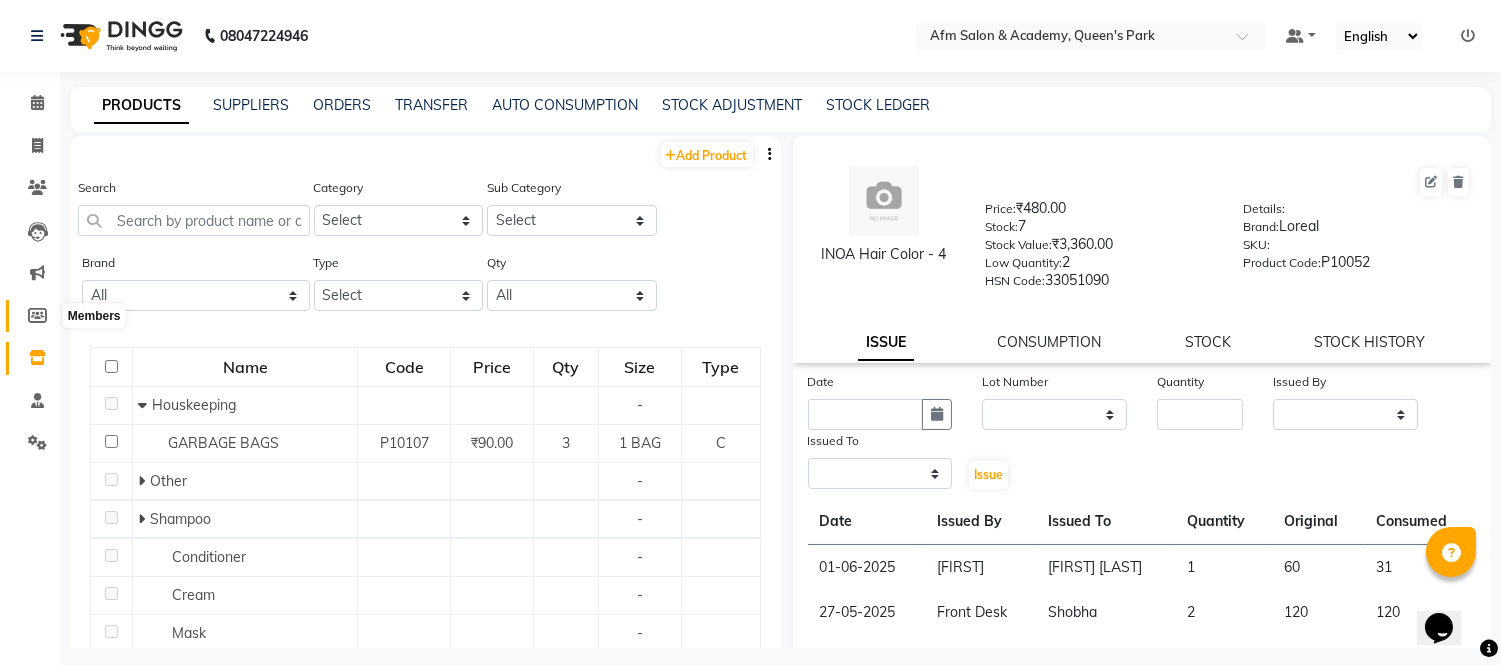 select 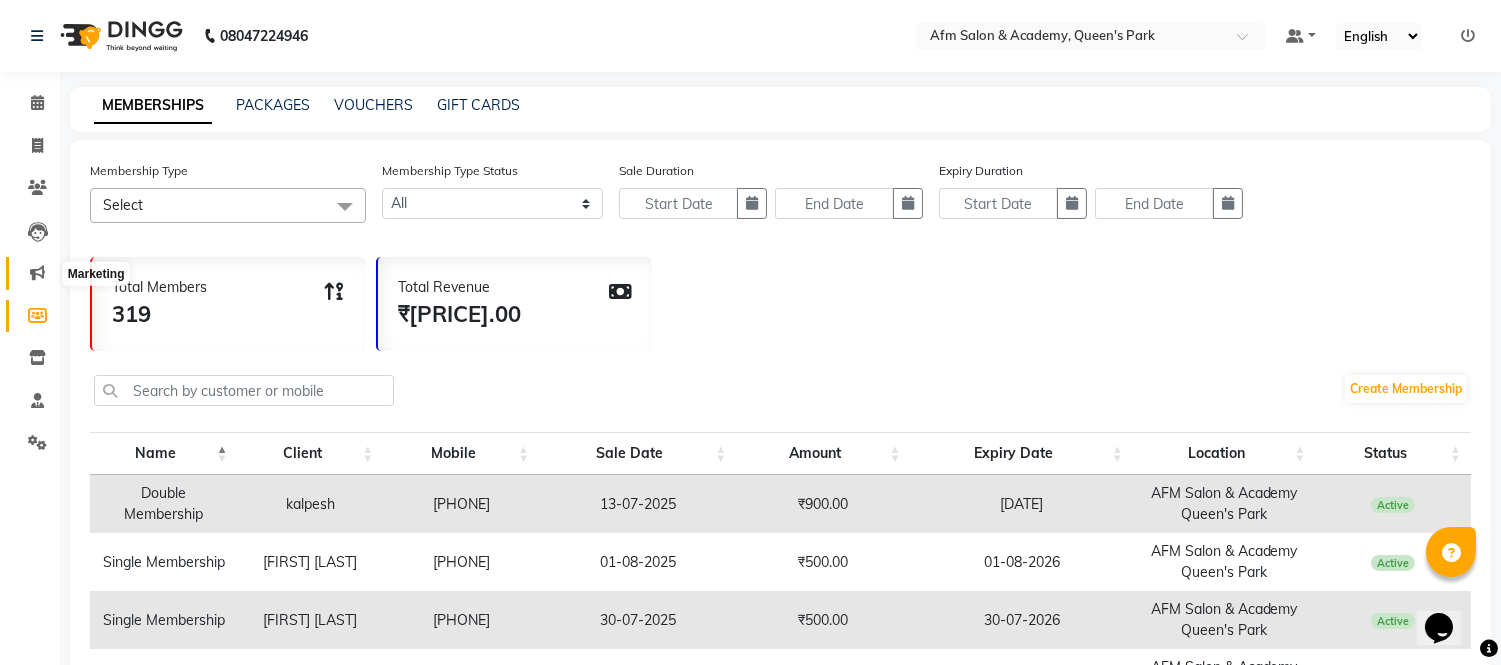 click 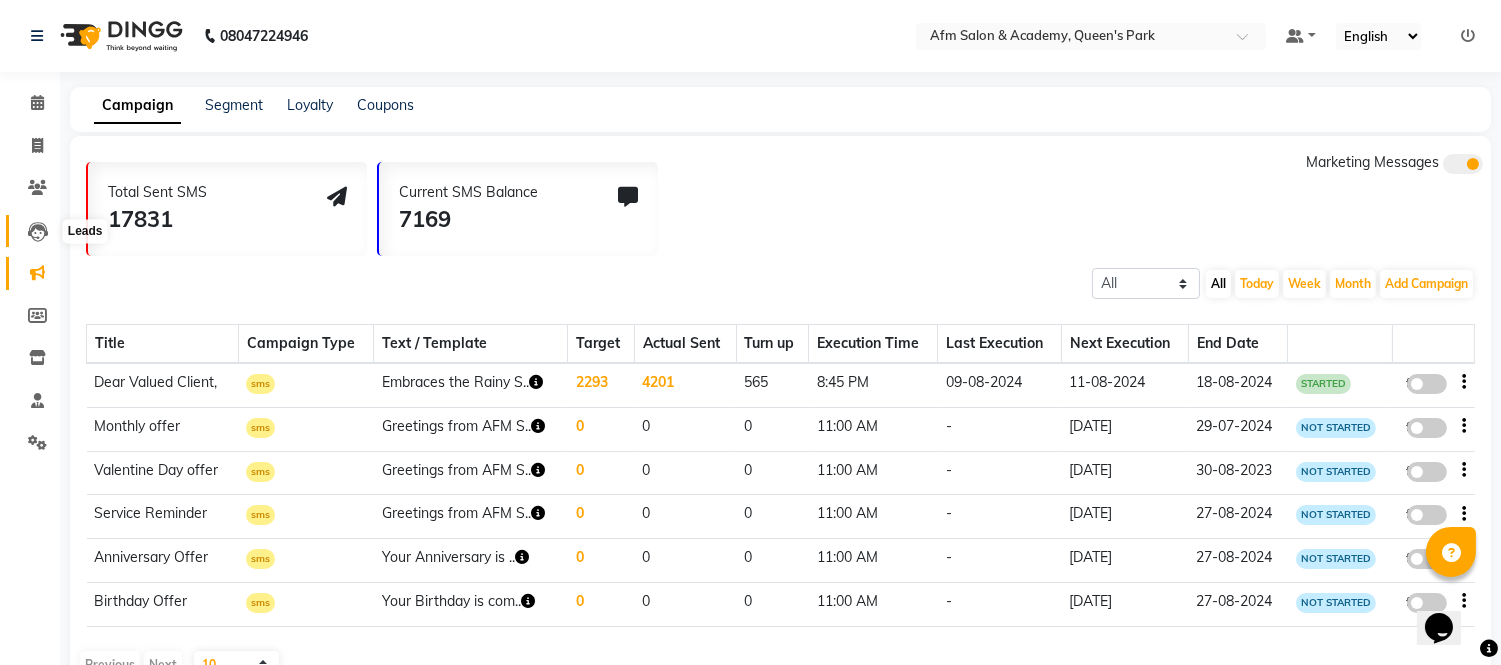 click 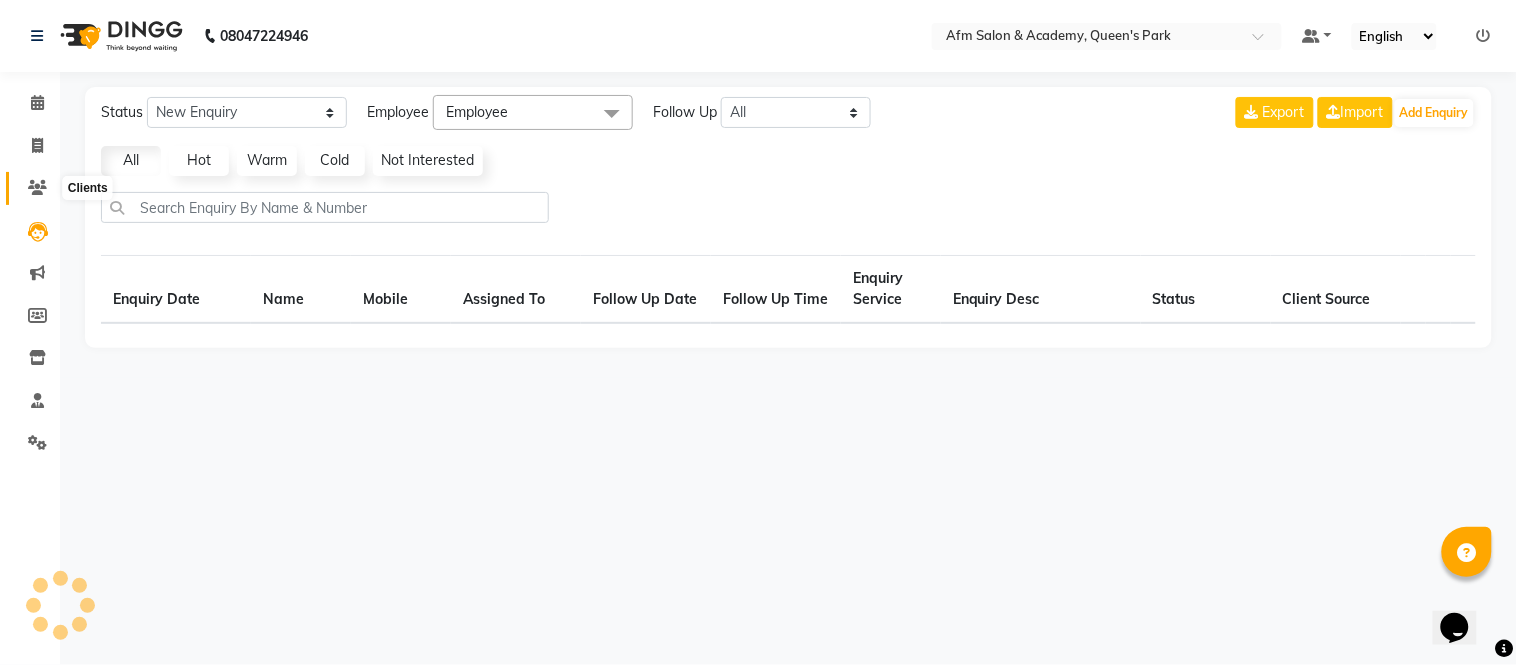 click 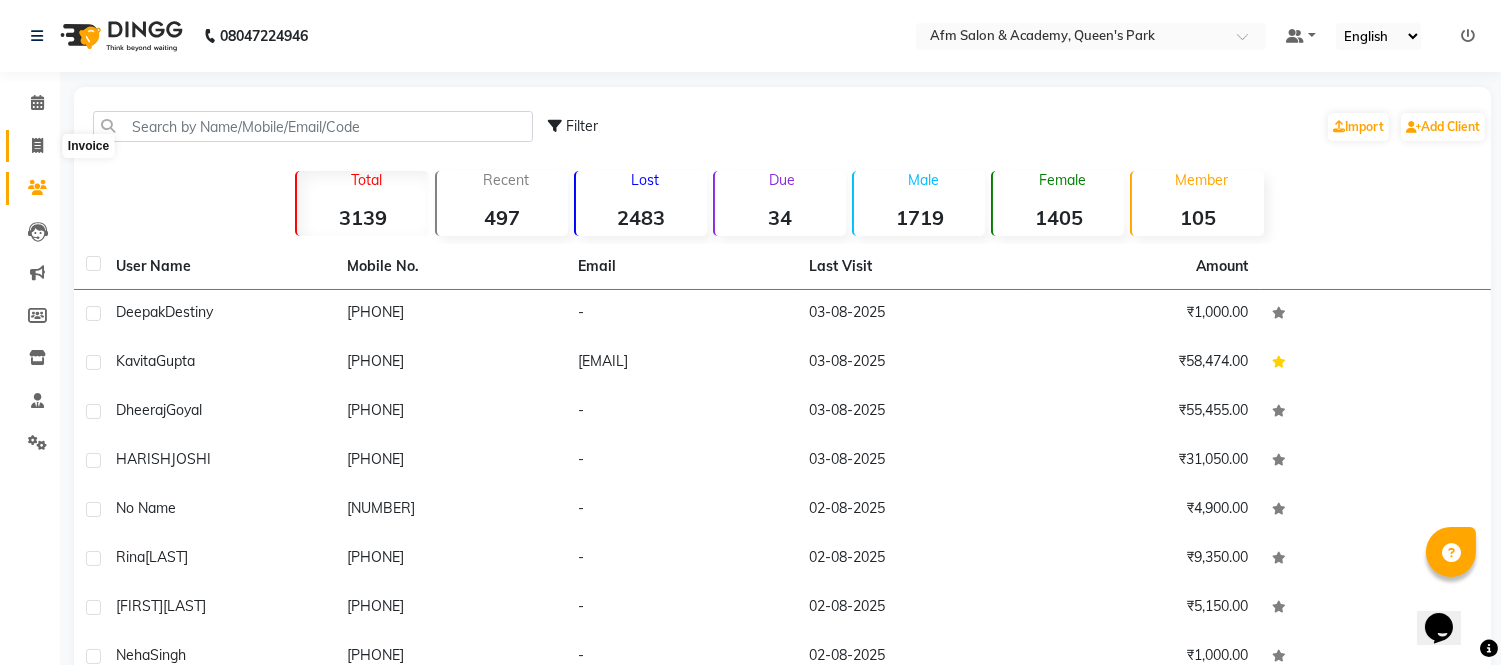 click 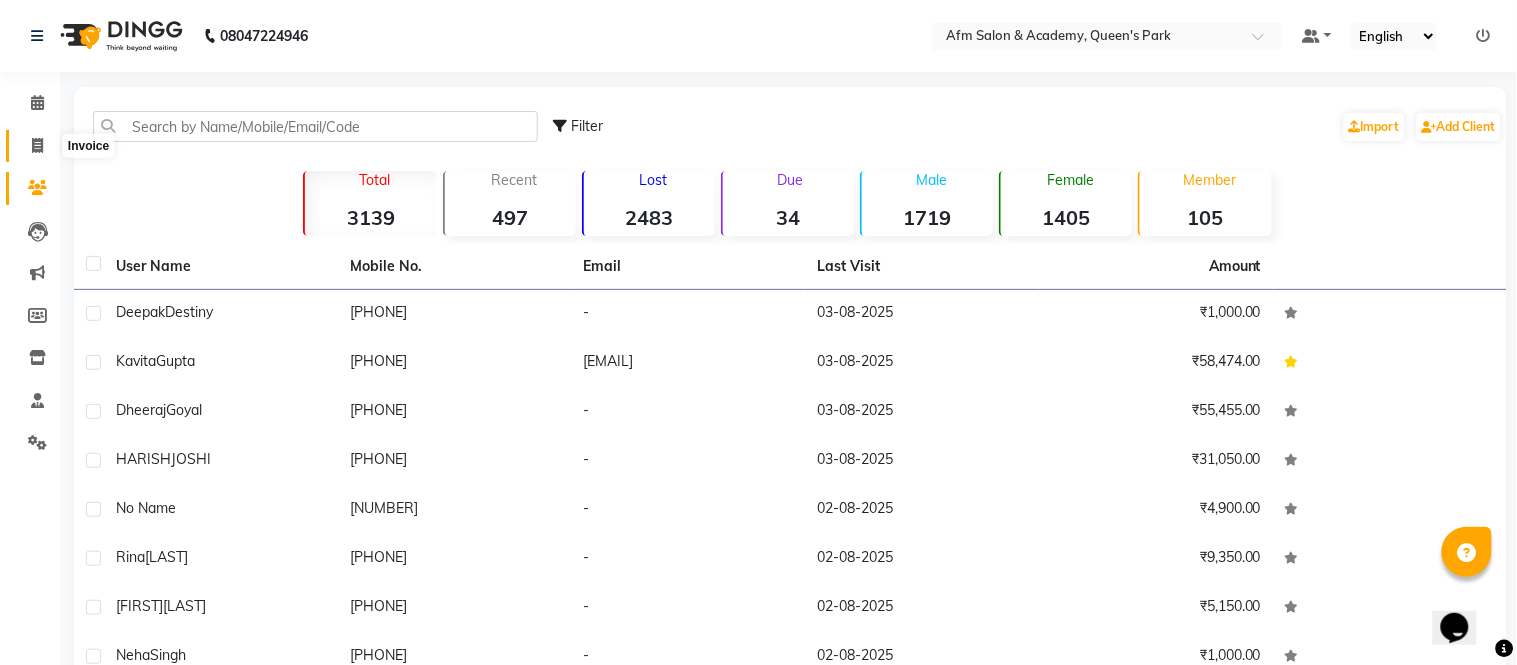 select on "service" 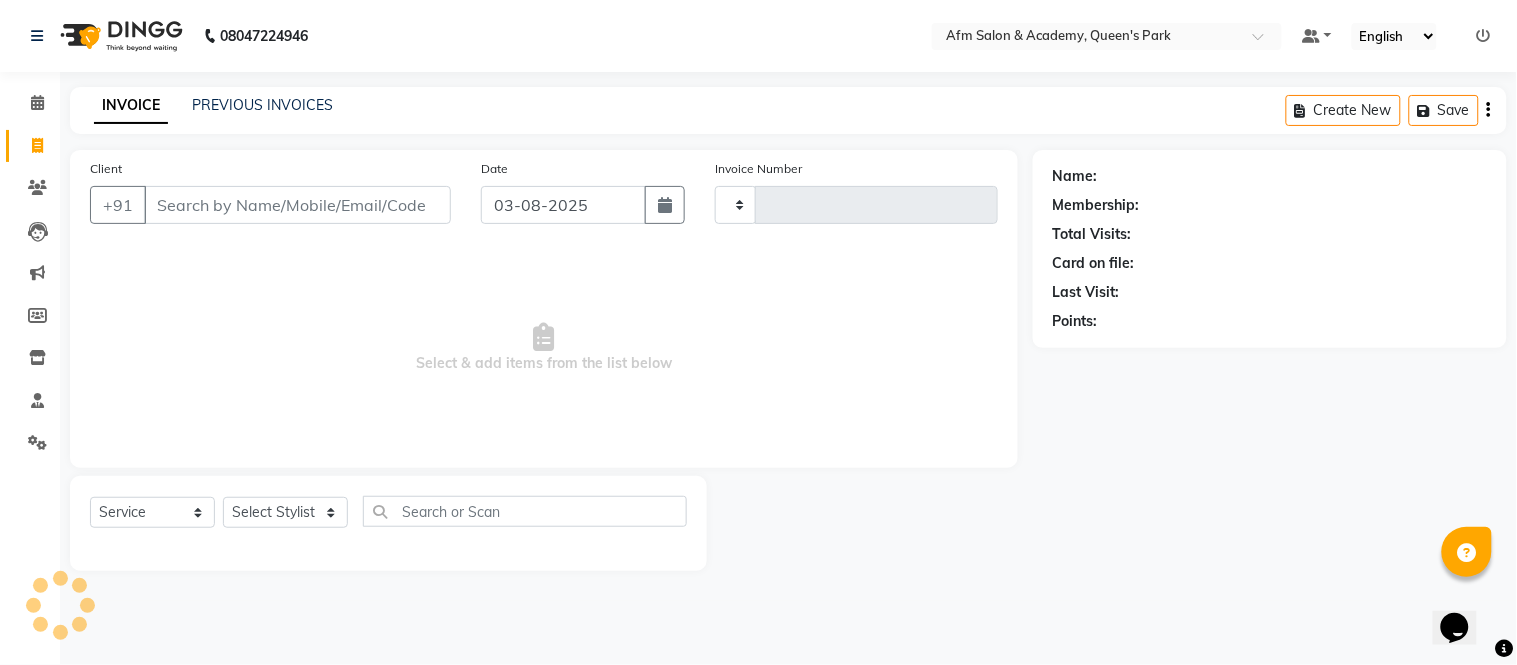 type on "1081" 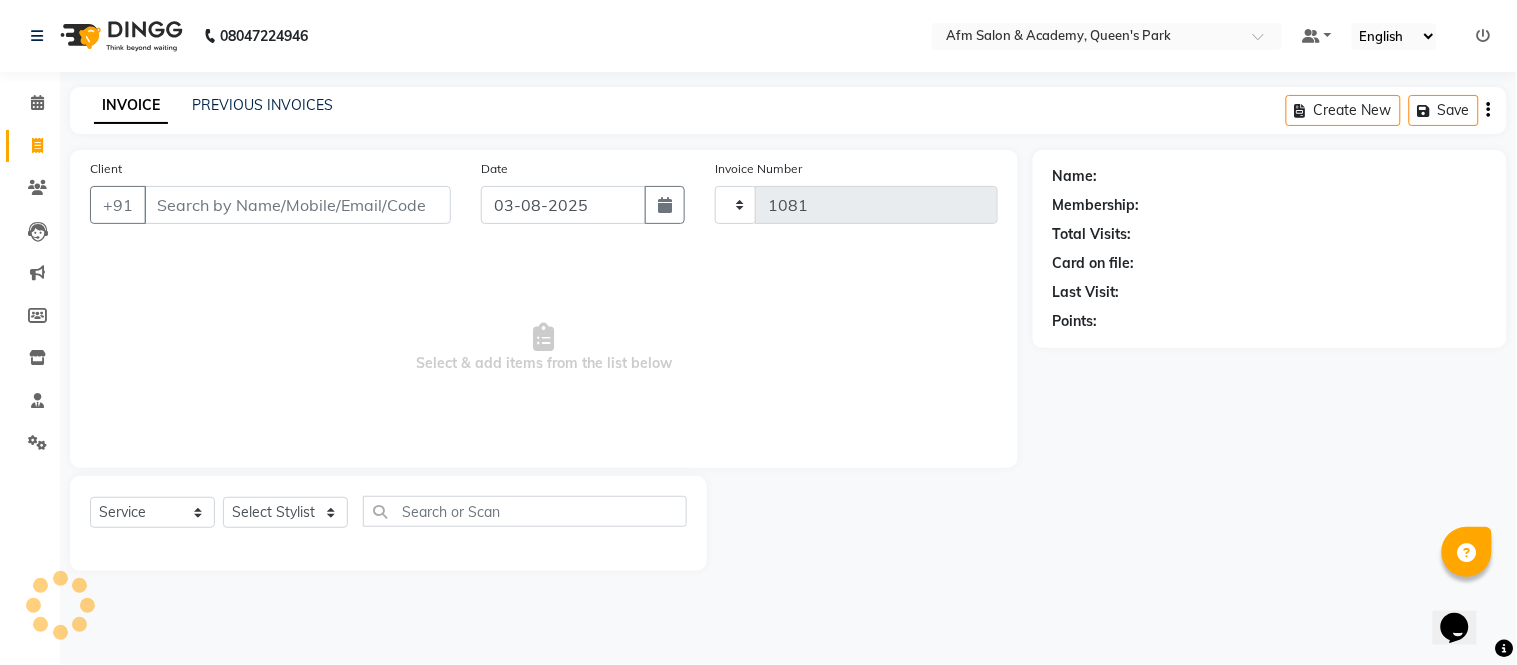 select on "3437" 